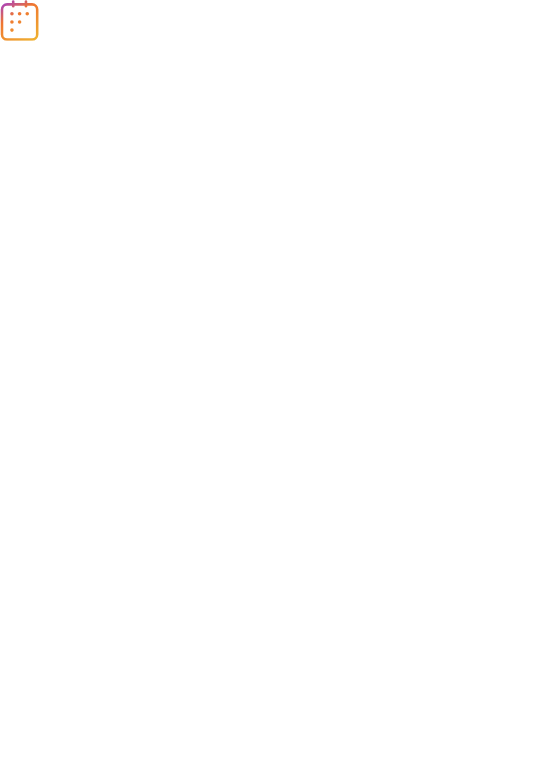 scroll, scrollTop: 0, scrollLeft: 0, axis: both 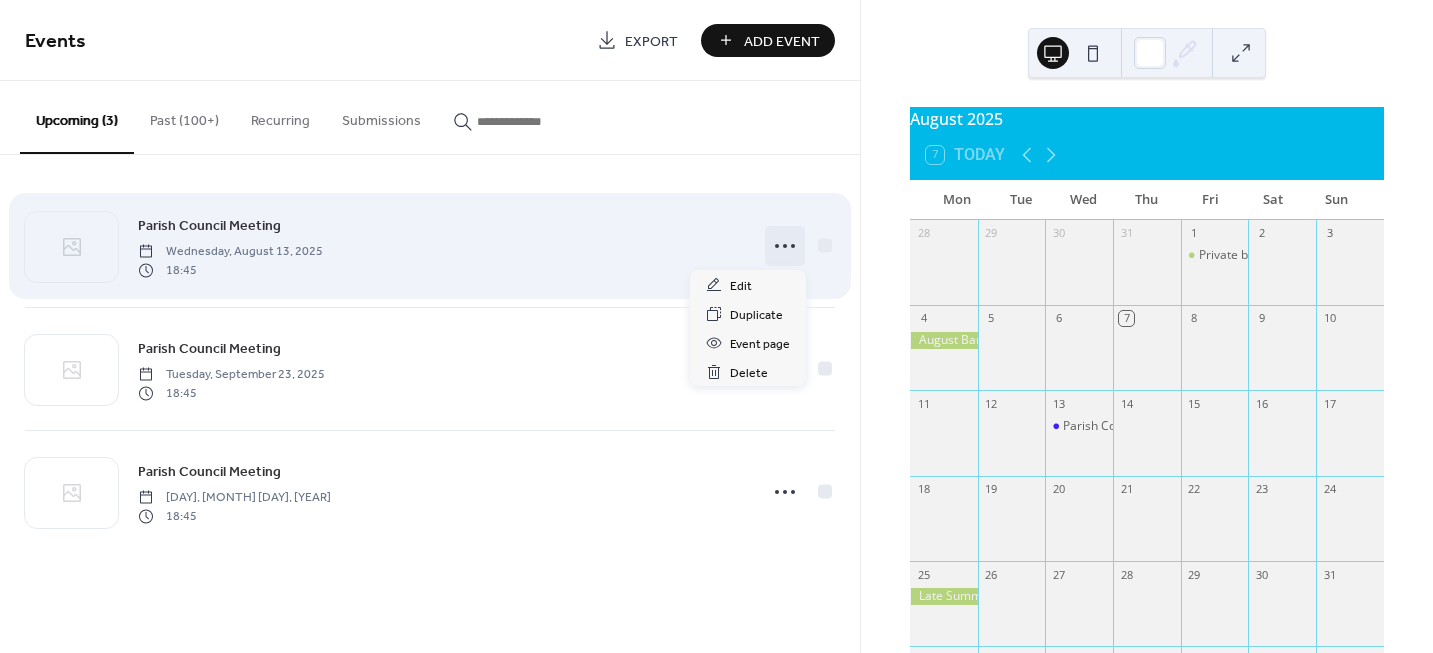click 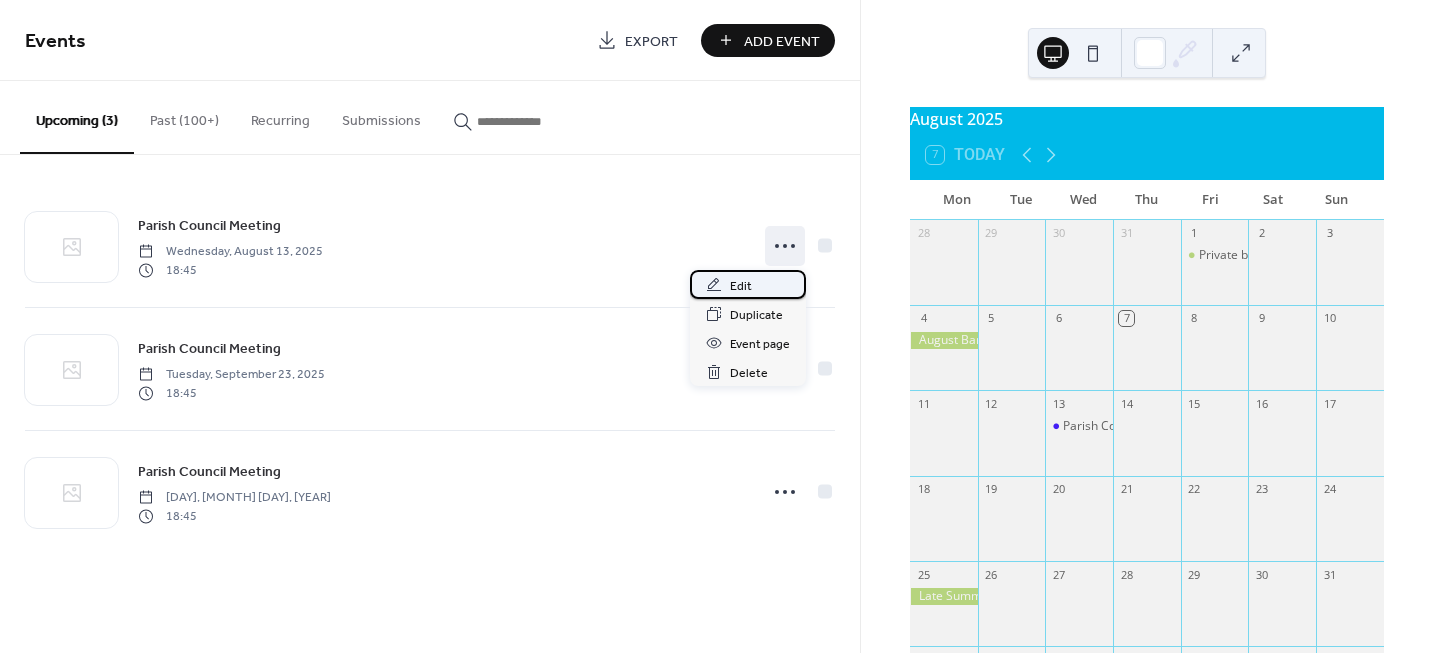 click on "Edit" at bounding box center [741, 286] 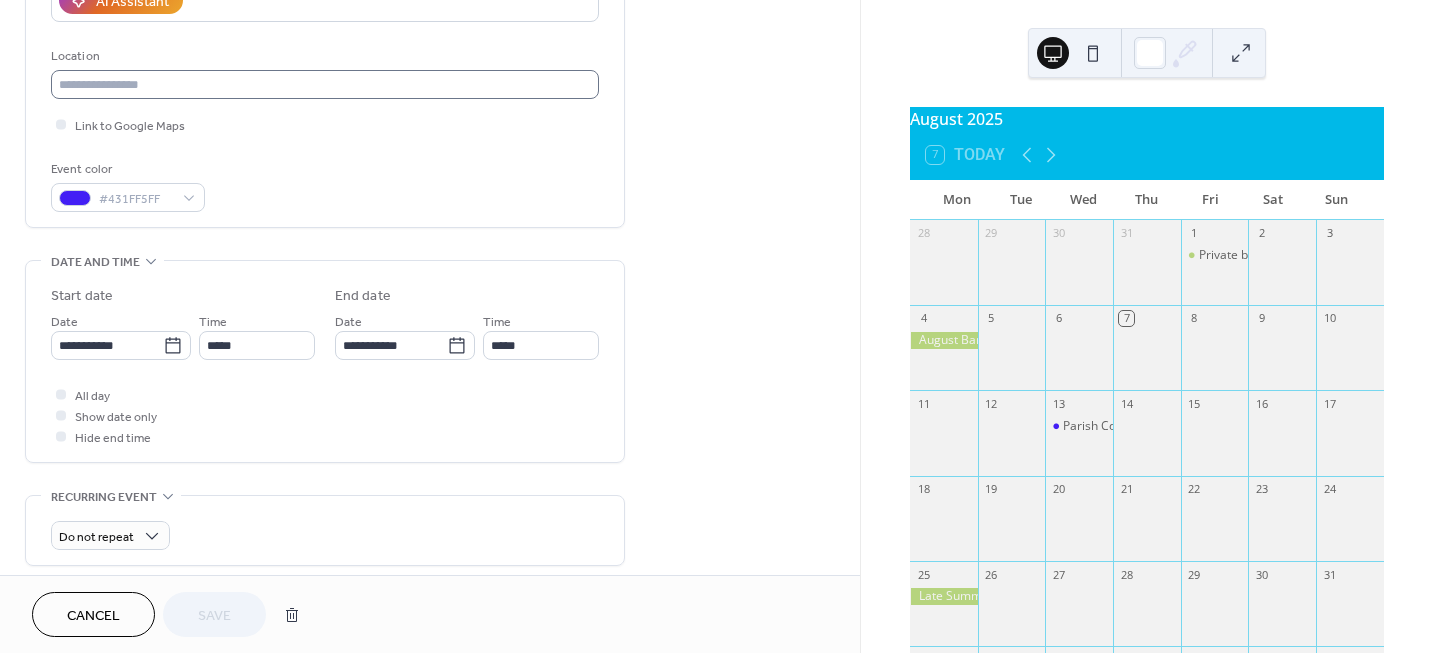 scroll, scrollTop: 400, scrollLeft: 0, axis: vertical 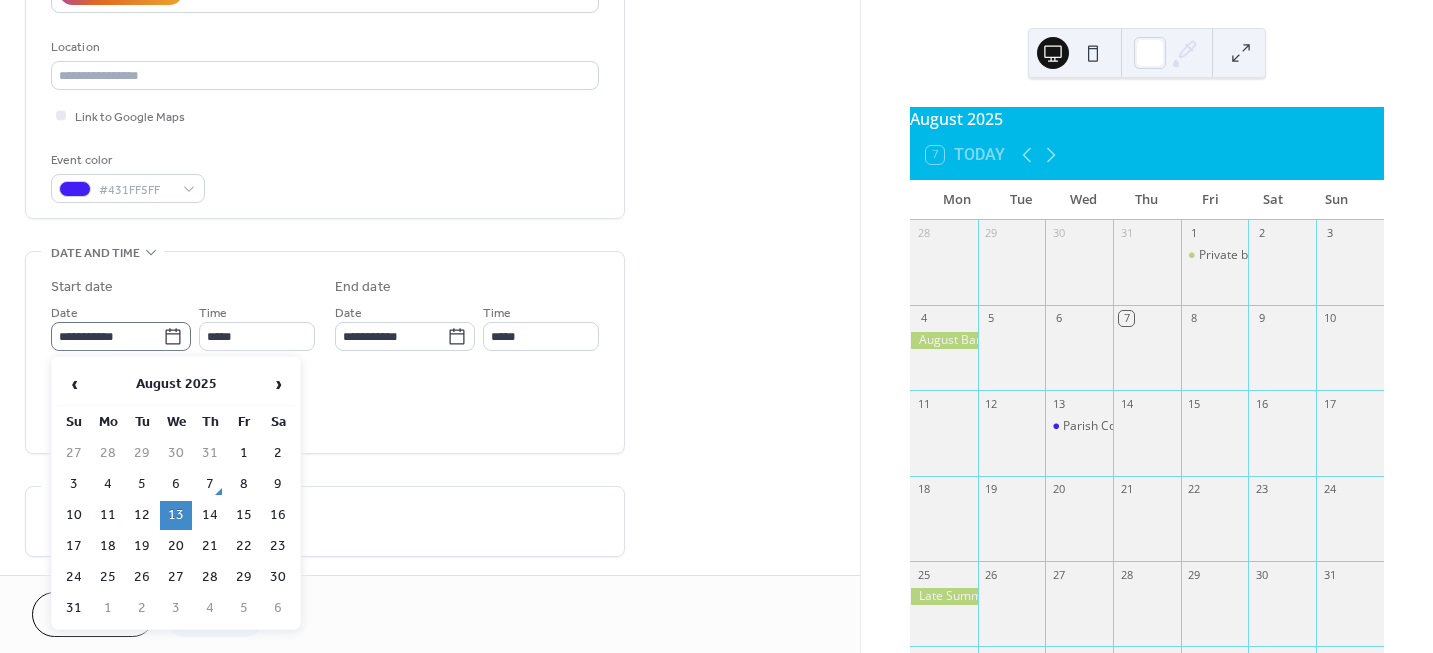 click 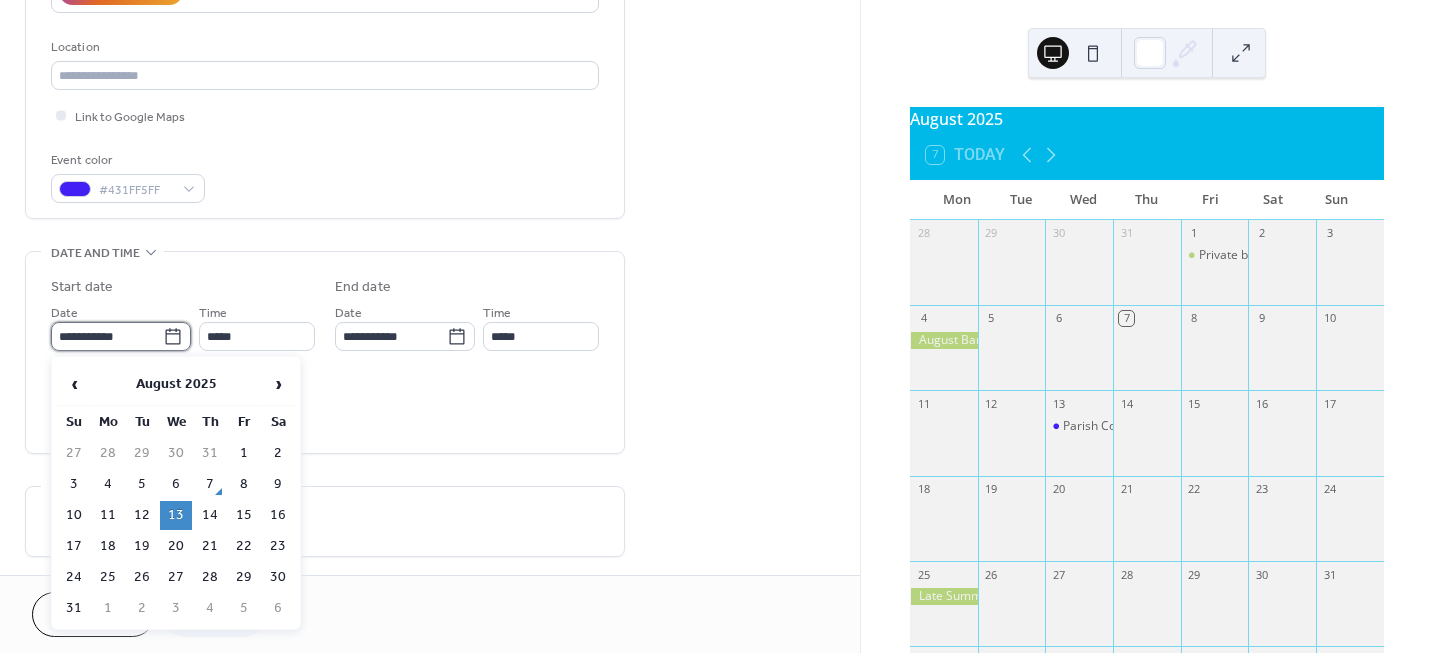 click on "**********" at bounding box center (107, 336) 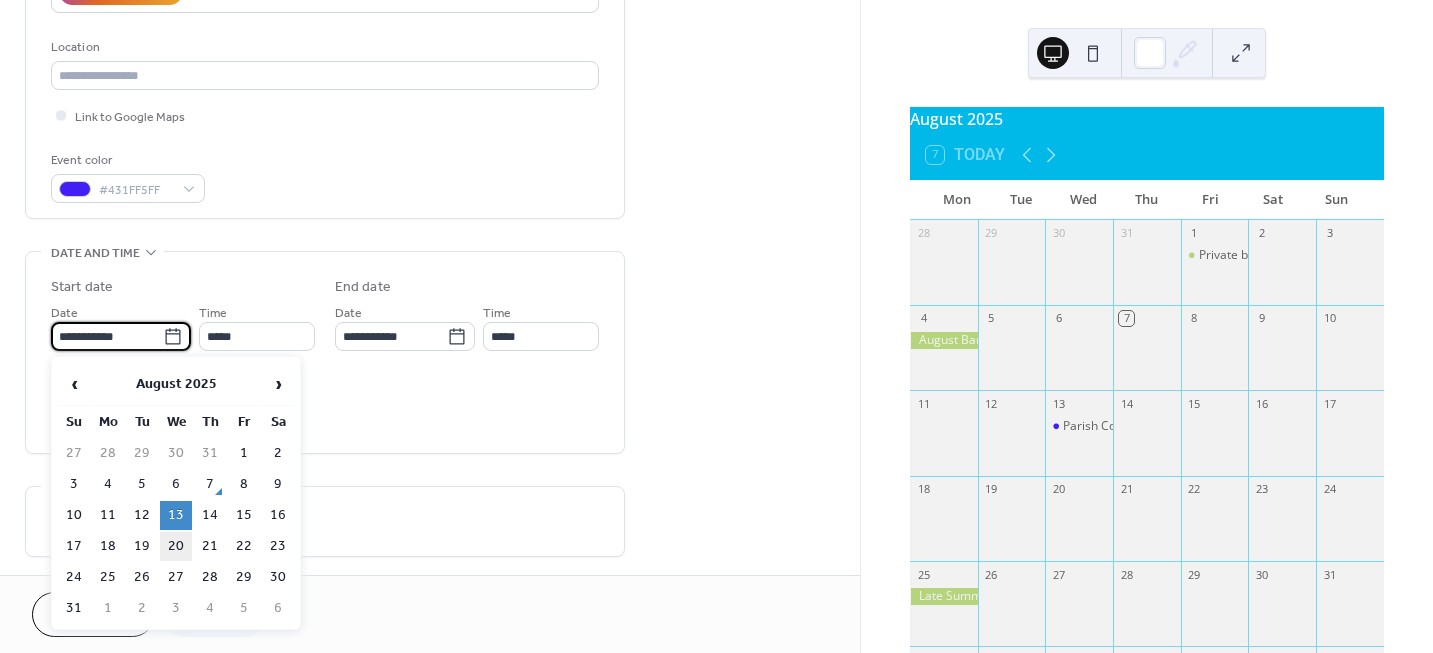 click on "20" at bounding box center [176, 546] 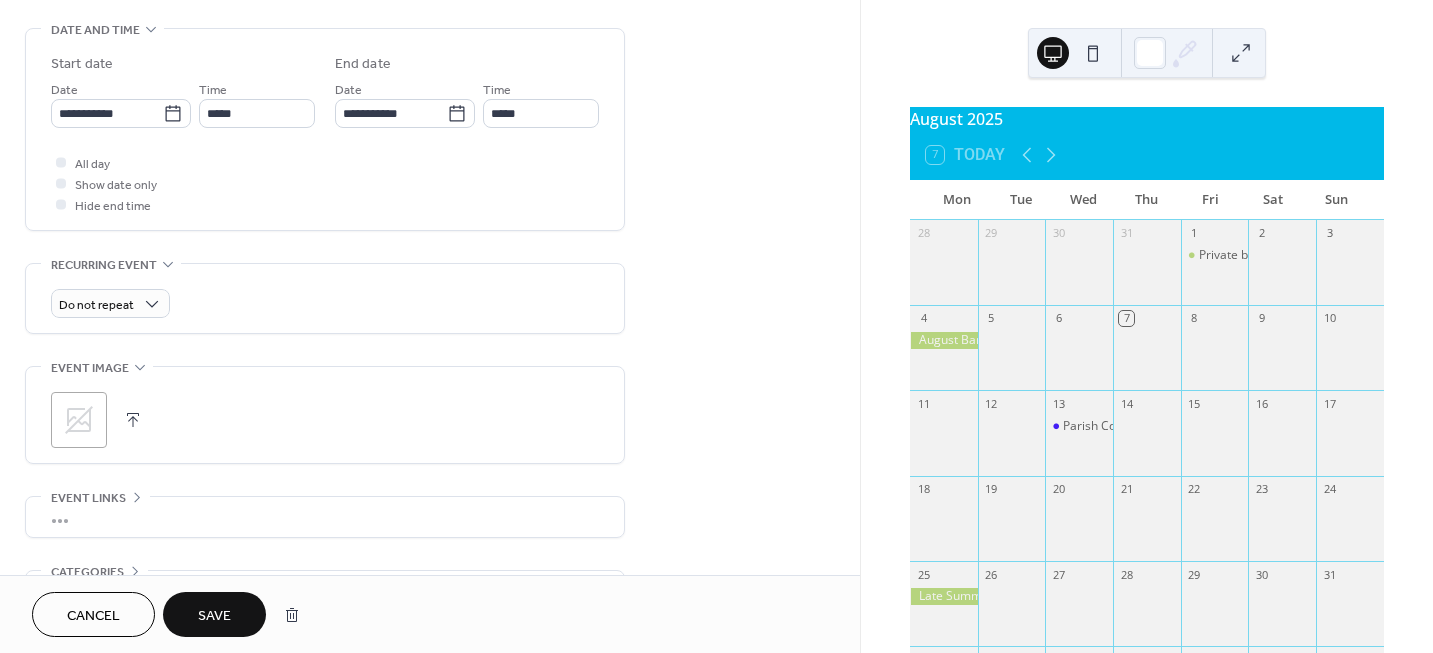 scroll, scrollTop: 700, scrollLeft: 0, axis: vertical 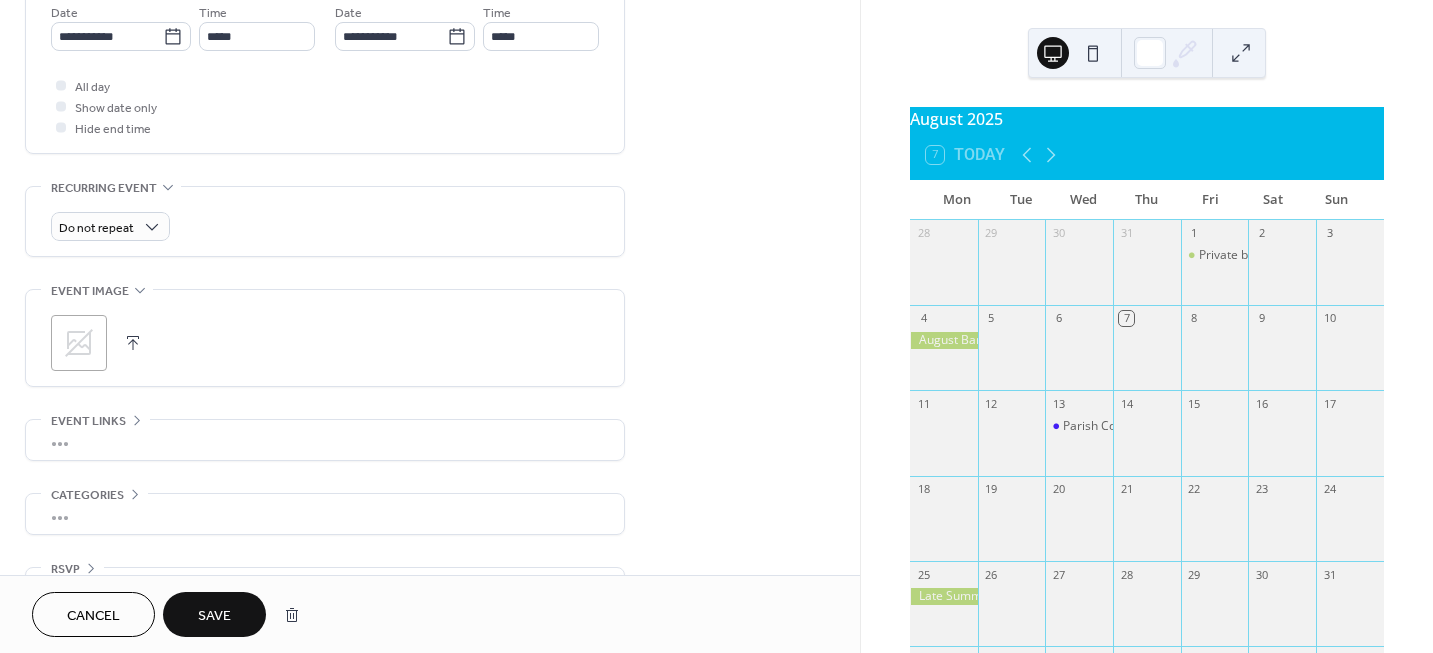 click on "Save" at bounding box center (214, 614) 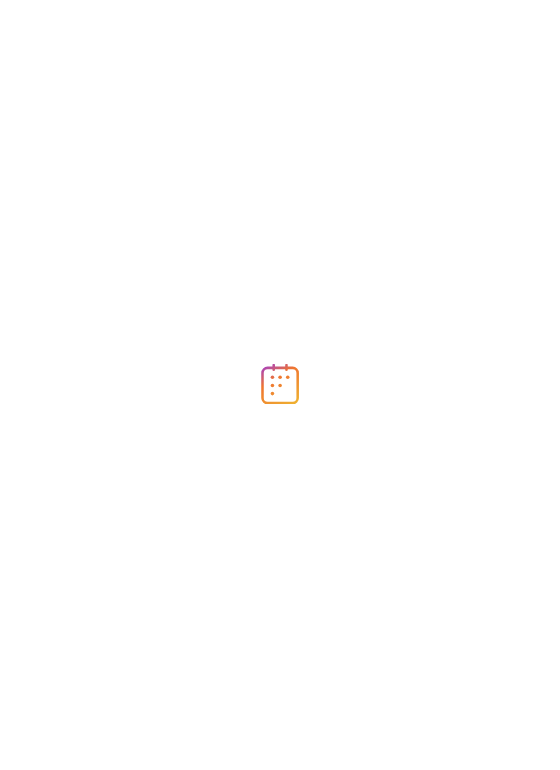 scroll, scrollTop: 0, scrollLeft: 0, axis: both 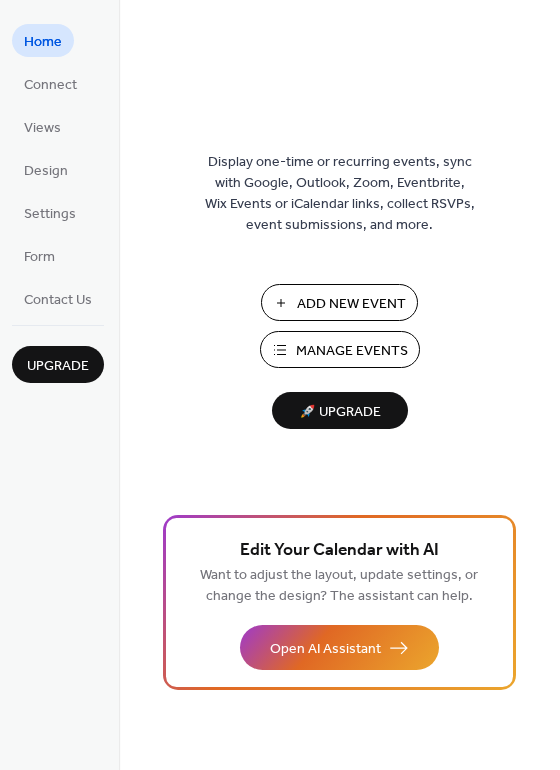 click on "Add New Event" at bounding box center (351, 304) 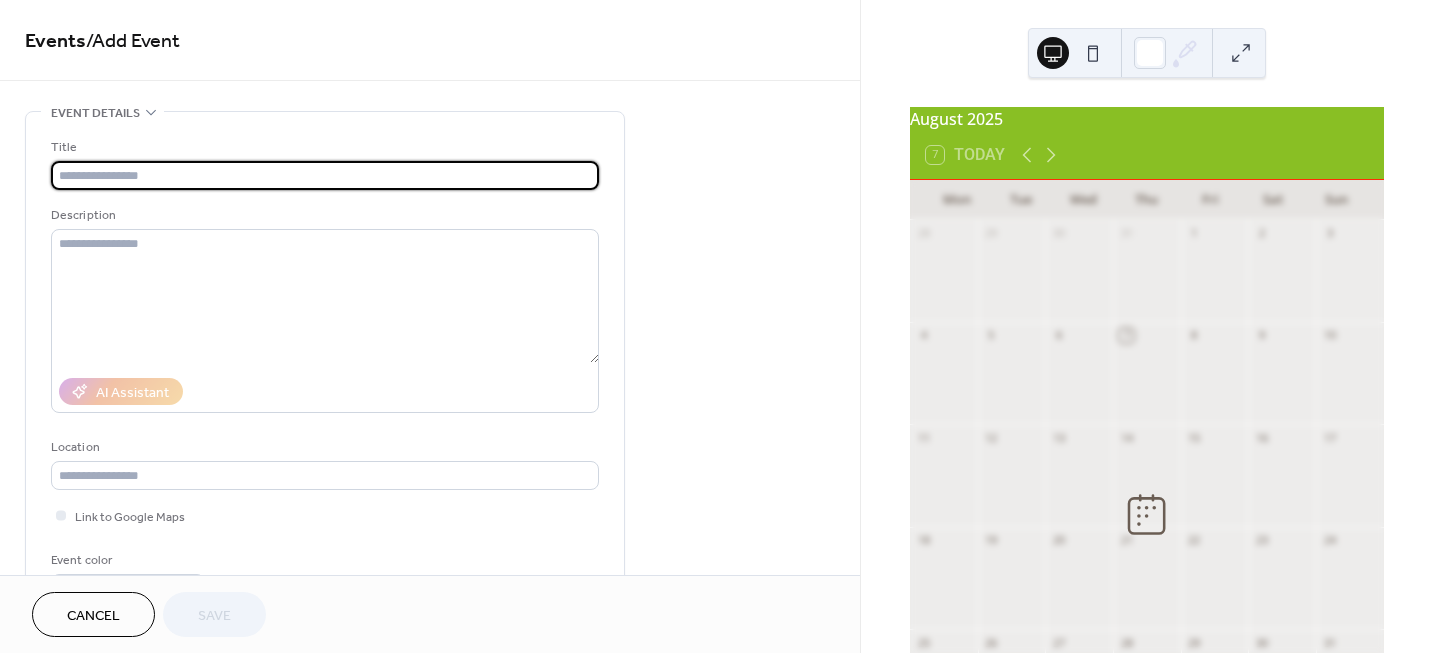 scroll, scrollTop: 0, scrollLeft: 0, axis: both 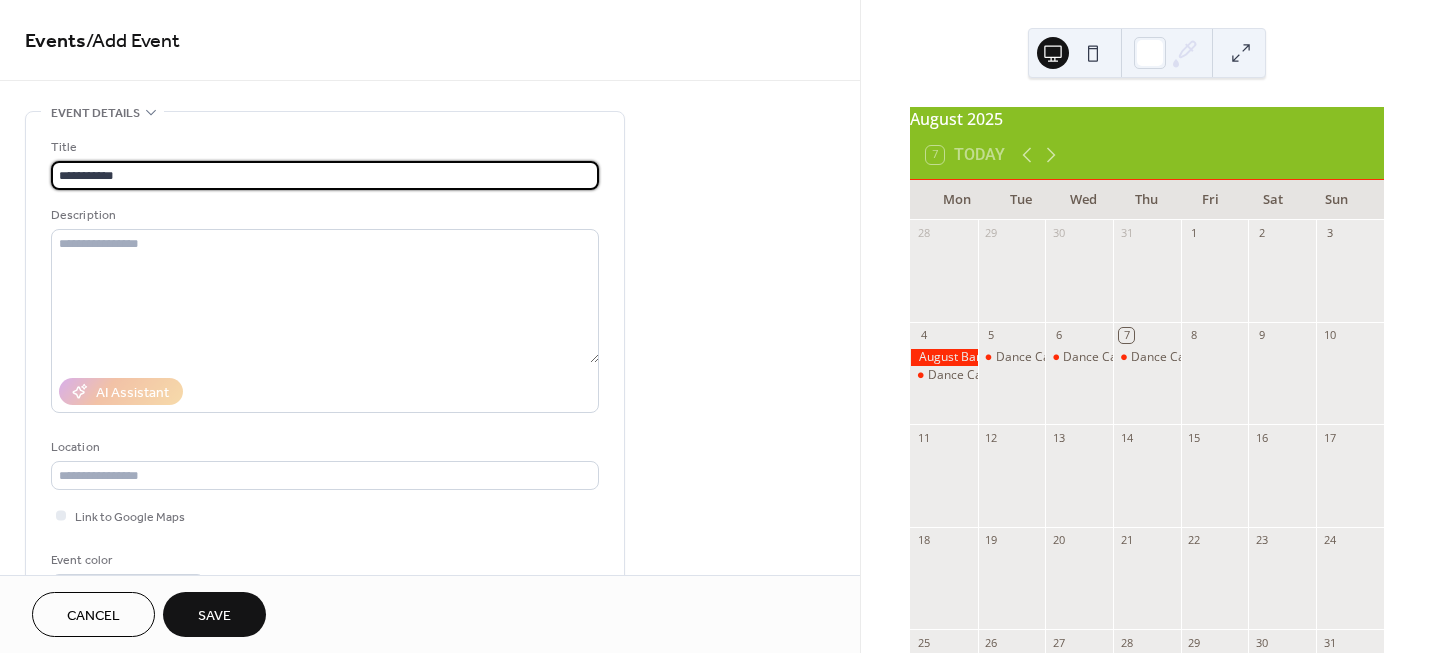 type on "**********" 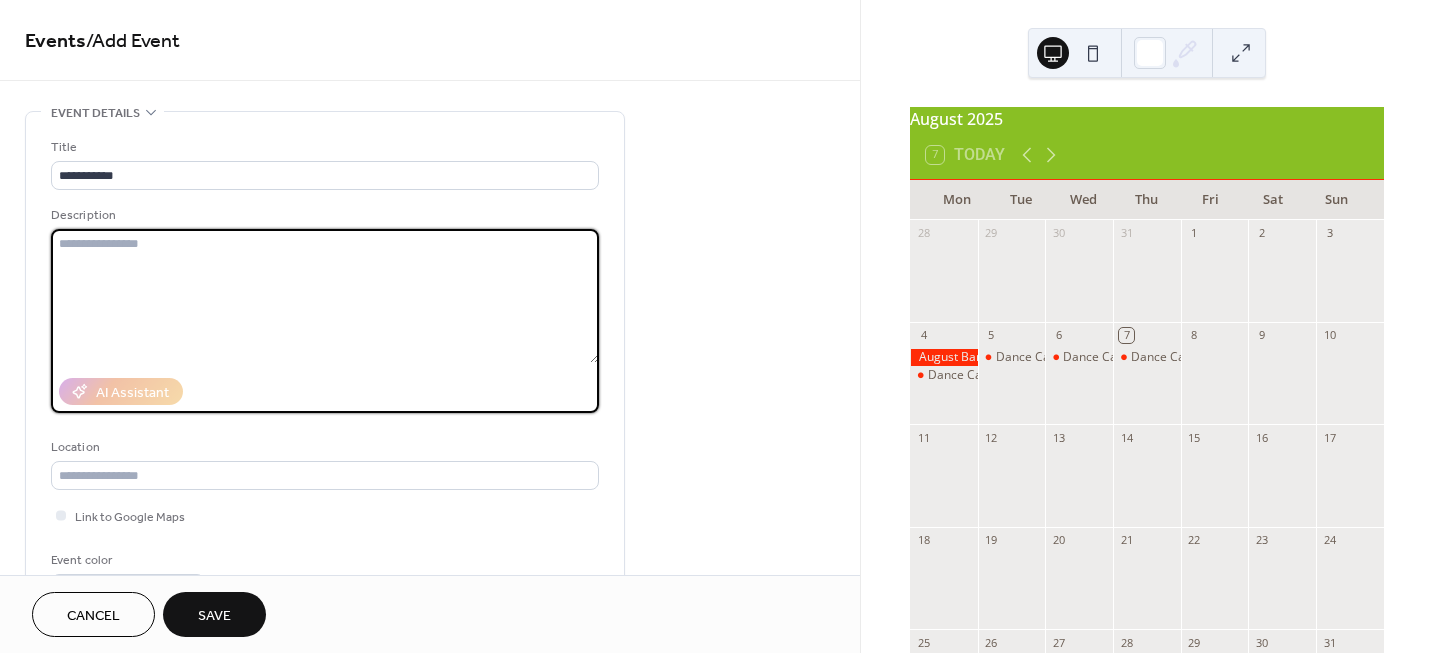 click at bounding box center [325, 296] 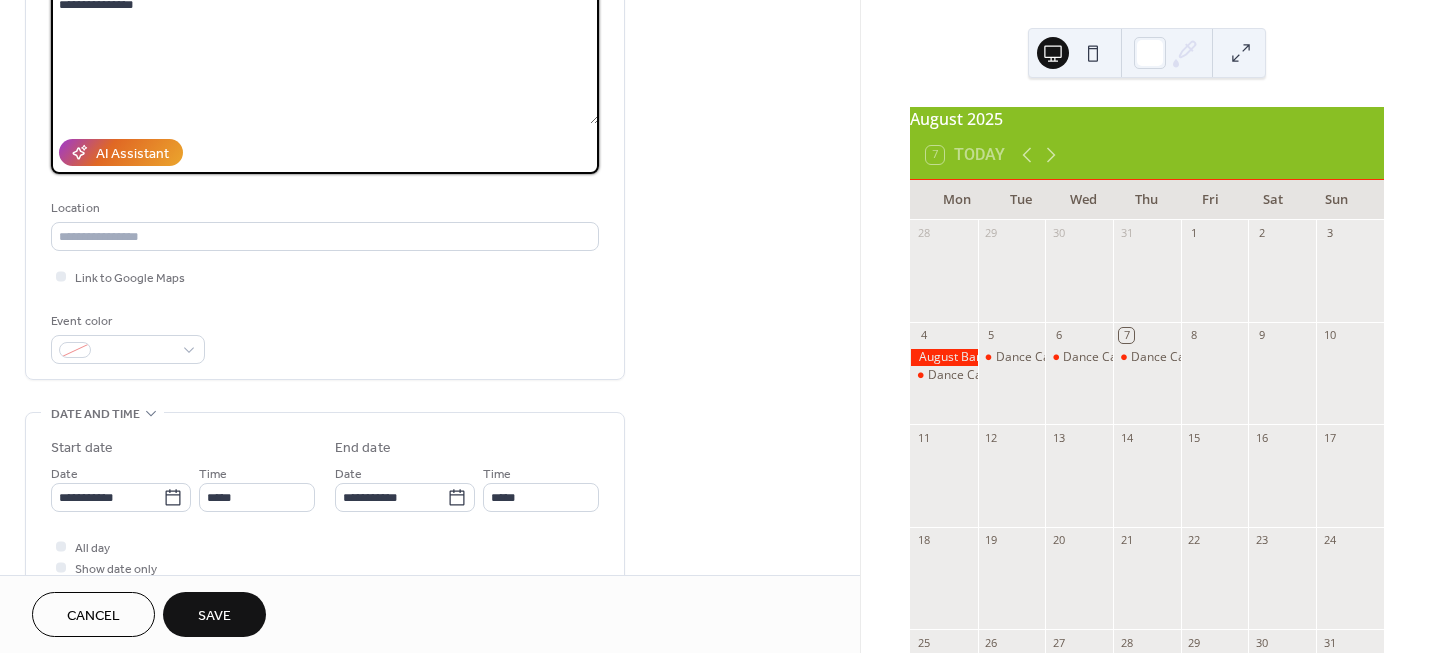 scroll, scrollTop: 400, scrollLeft: 0, axis: vertical 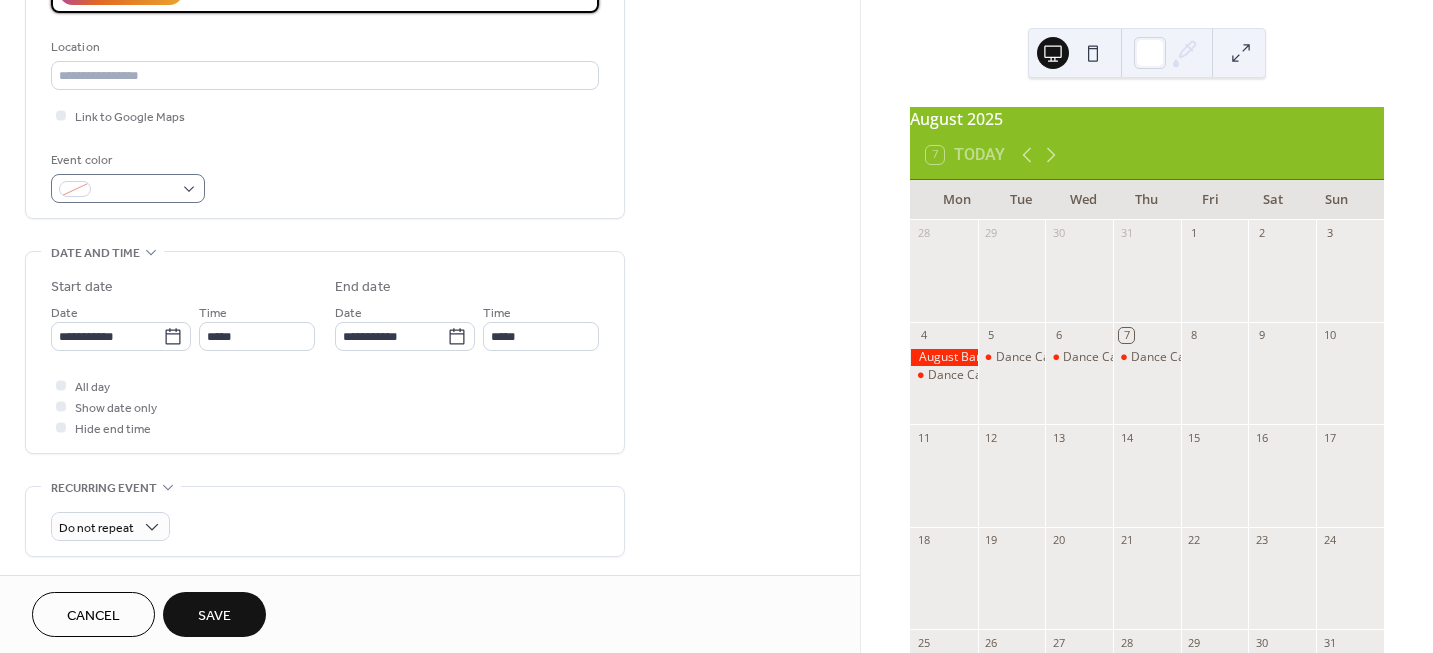 type on "**********" 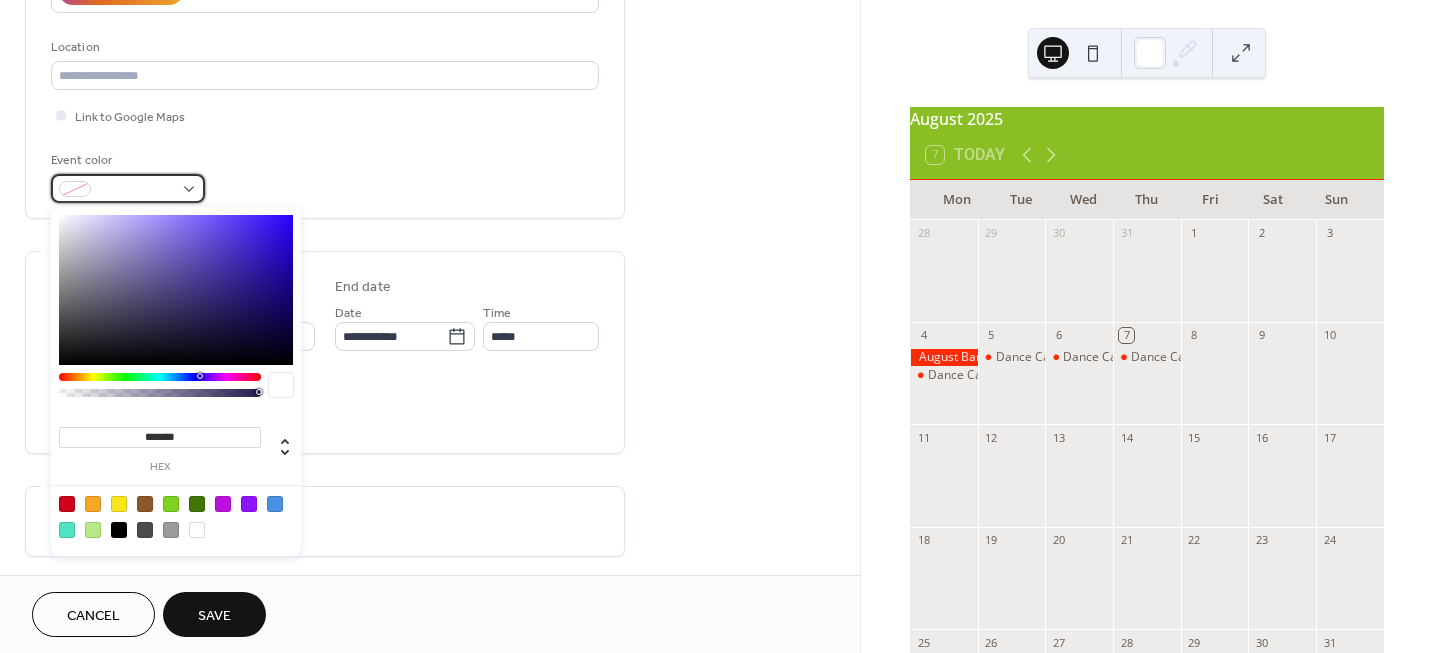 click at bounding box center (128, 188) 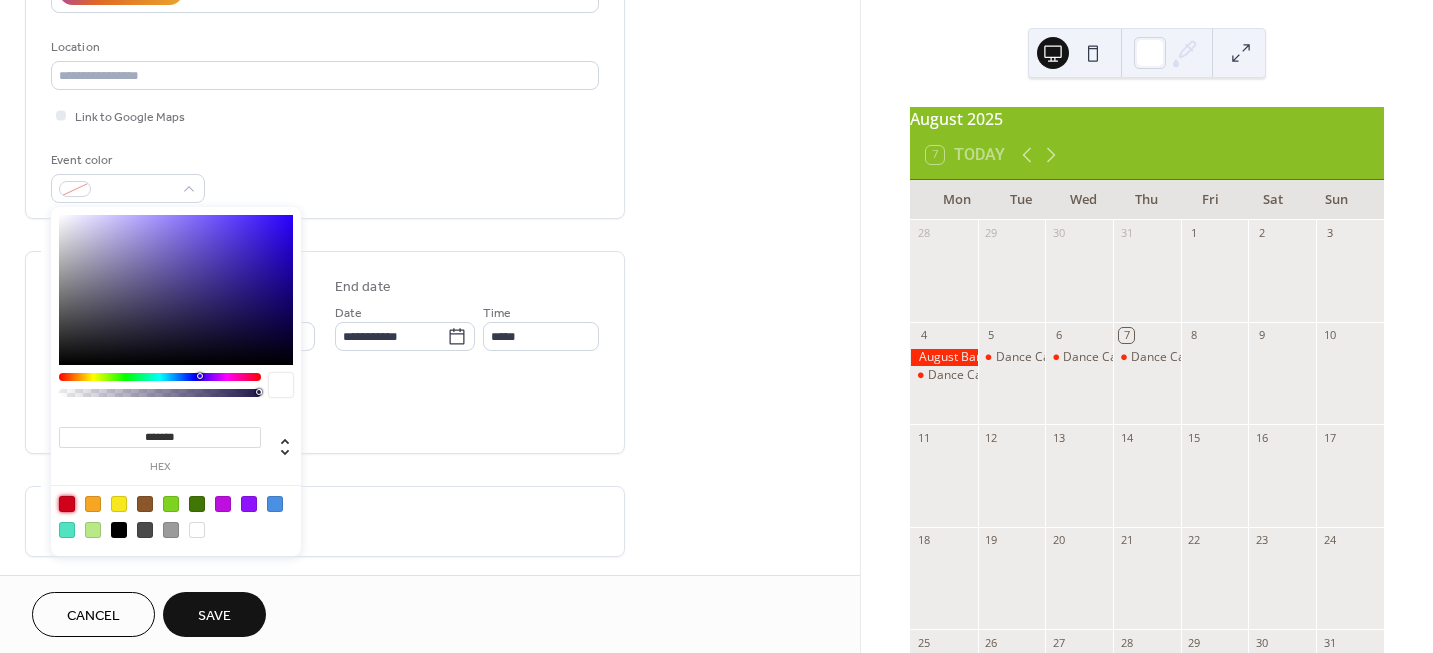 click at bounding box center [67, 504] 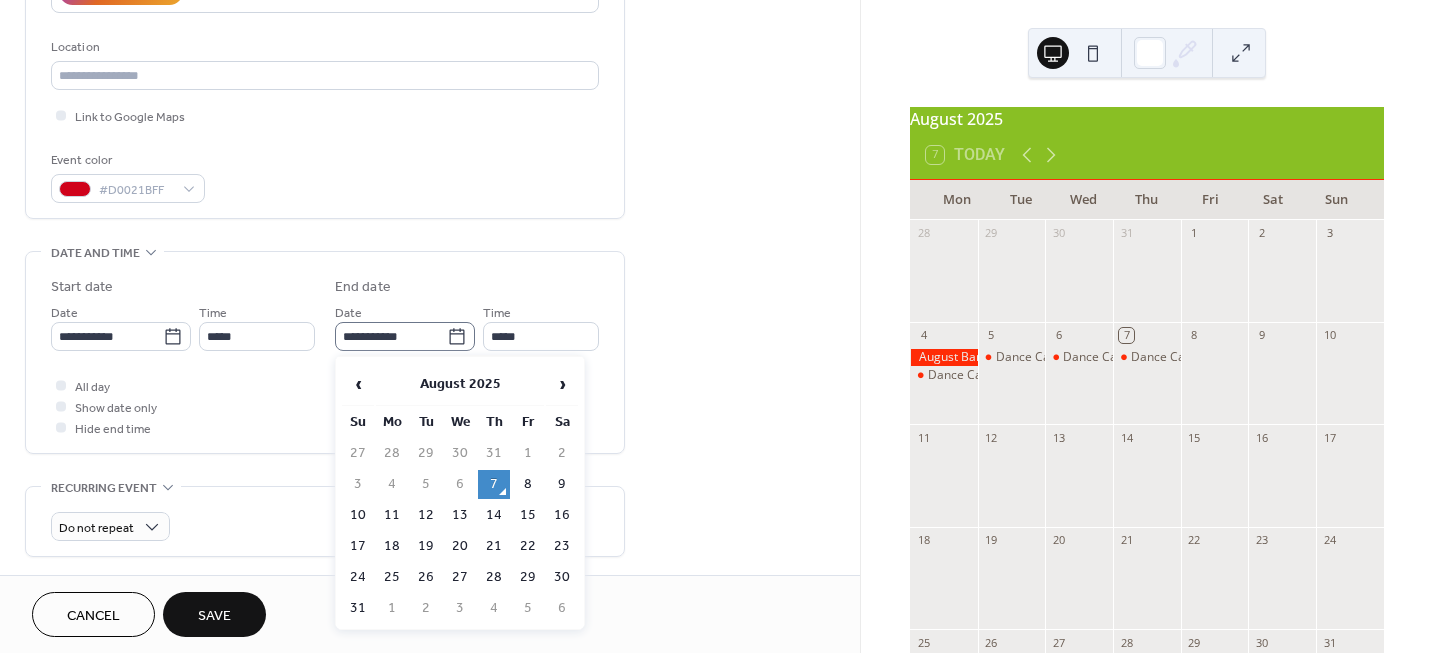 drag, startPoint x: 452, startPoint y: 337, endPoint x: 456, endPoint y: 347, distance: 10.770329 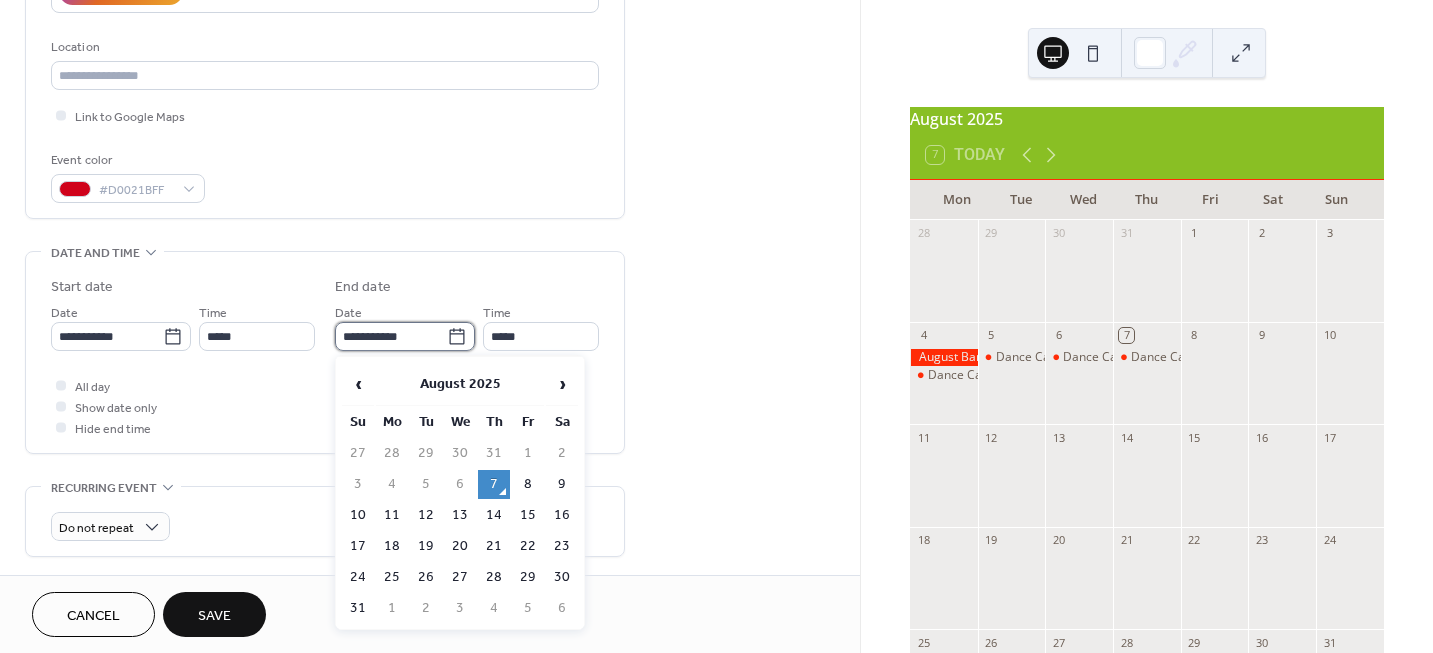 click on "**********" at bounding box center (391, 336) 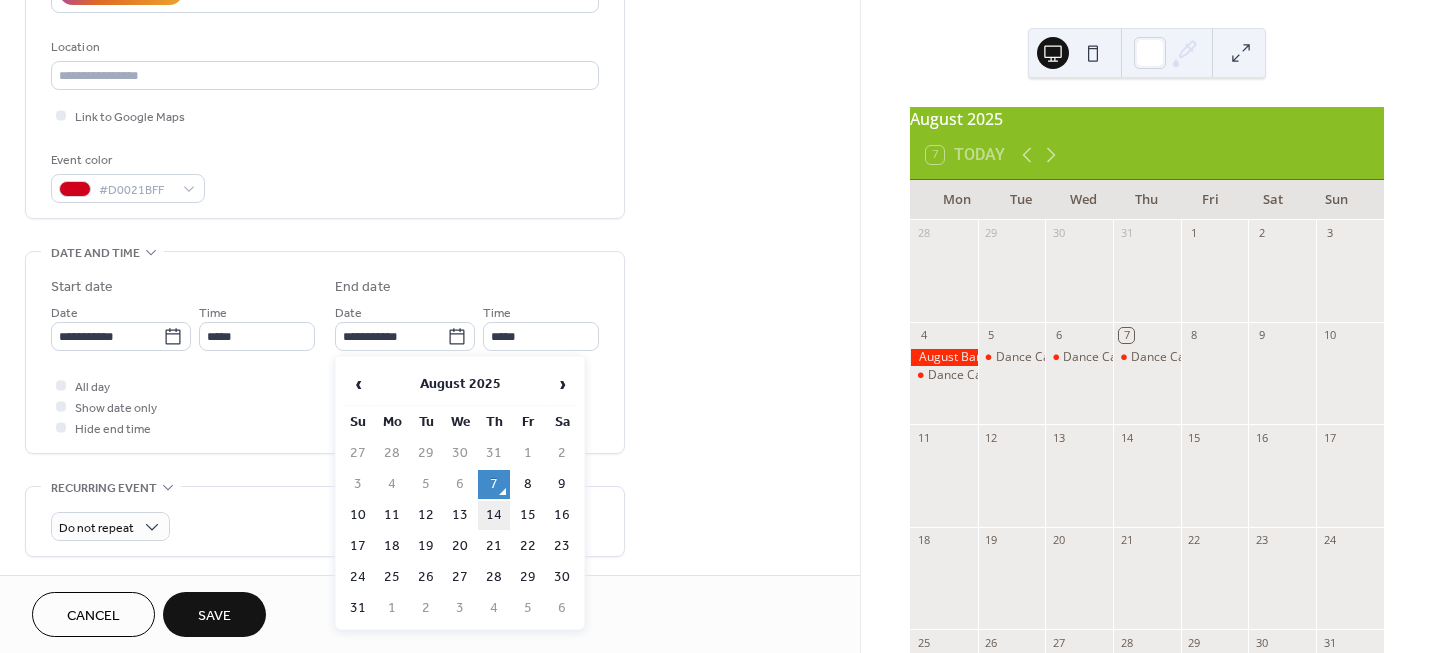 click on "14" at bounding box center (494, 515) 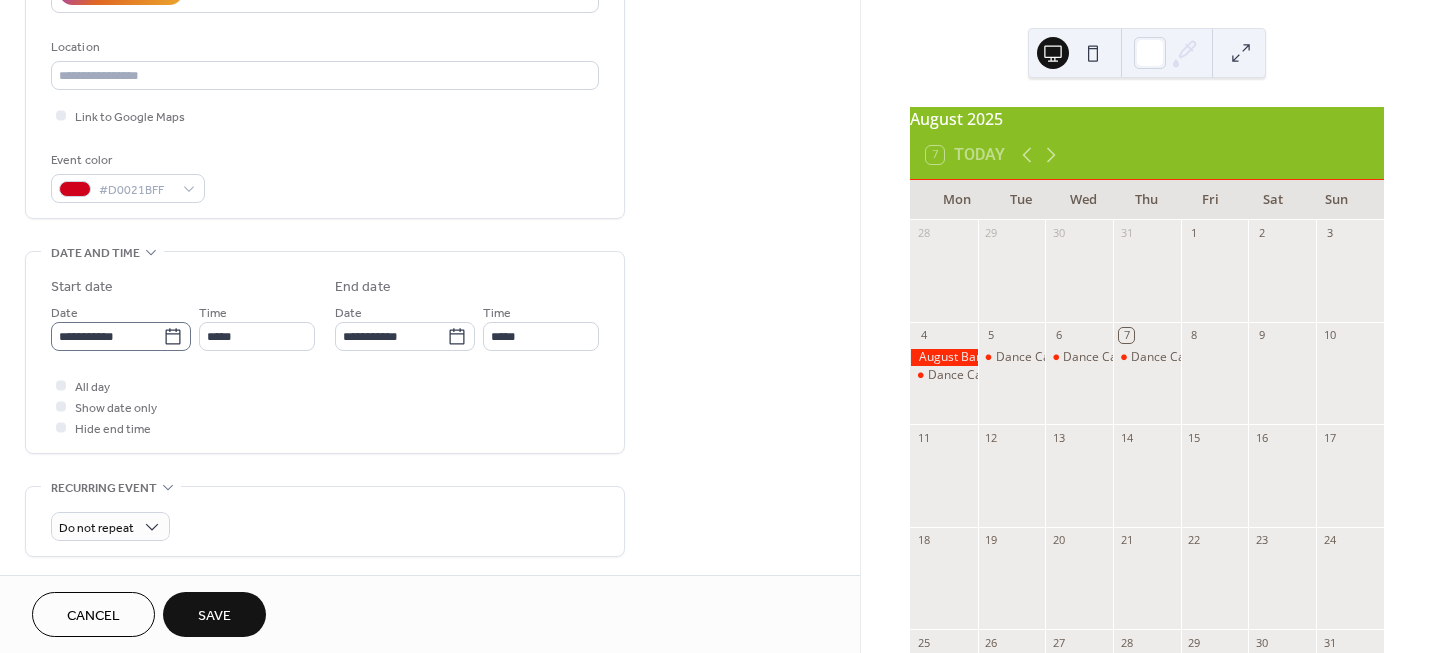 click 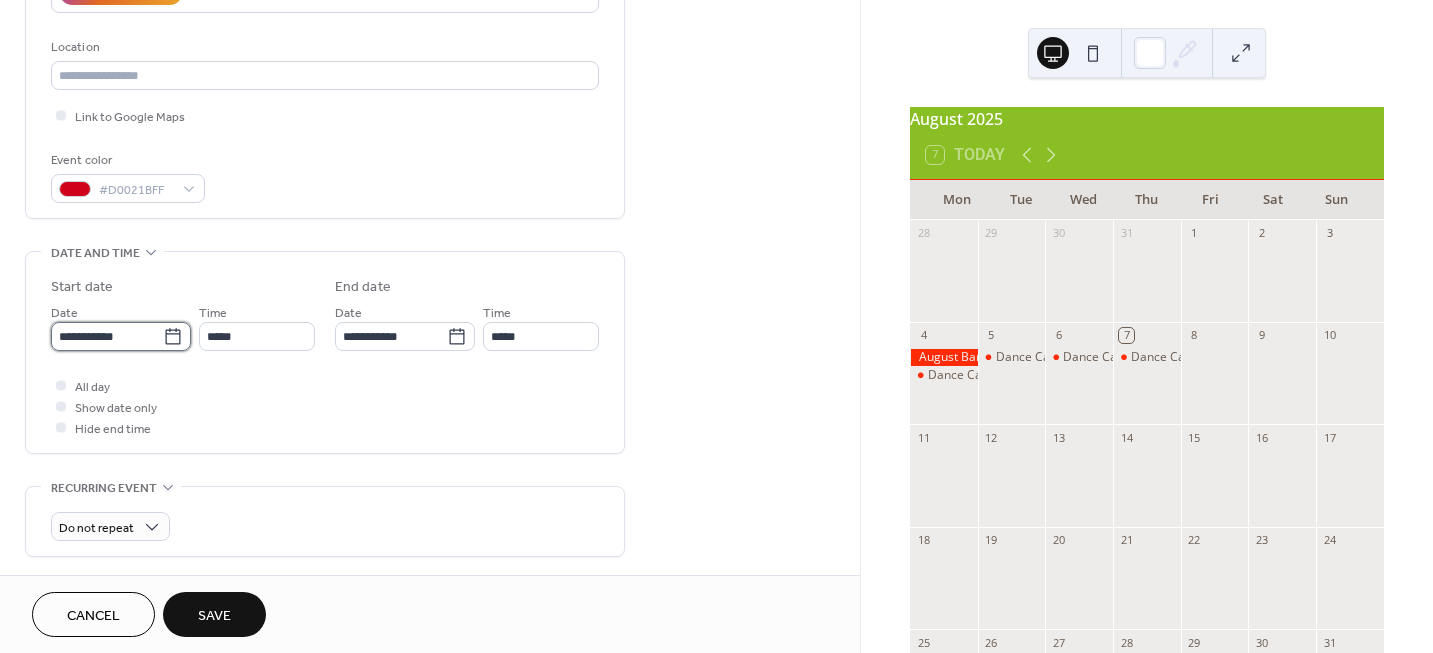 click on "**********" at bounding box center (107, 336) 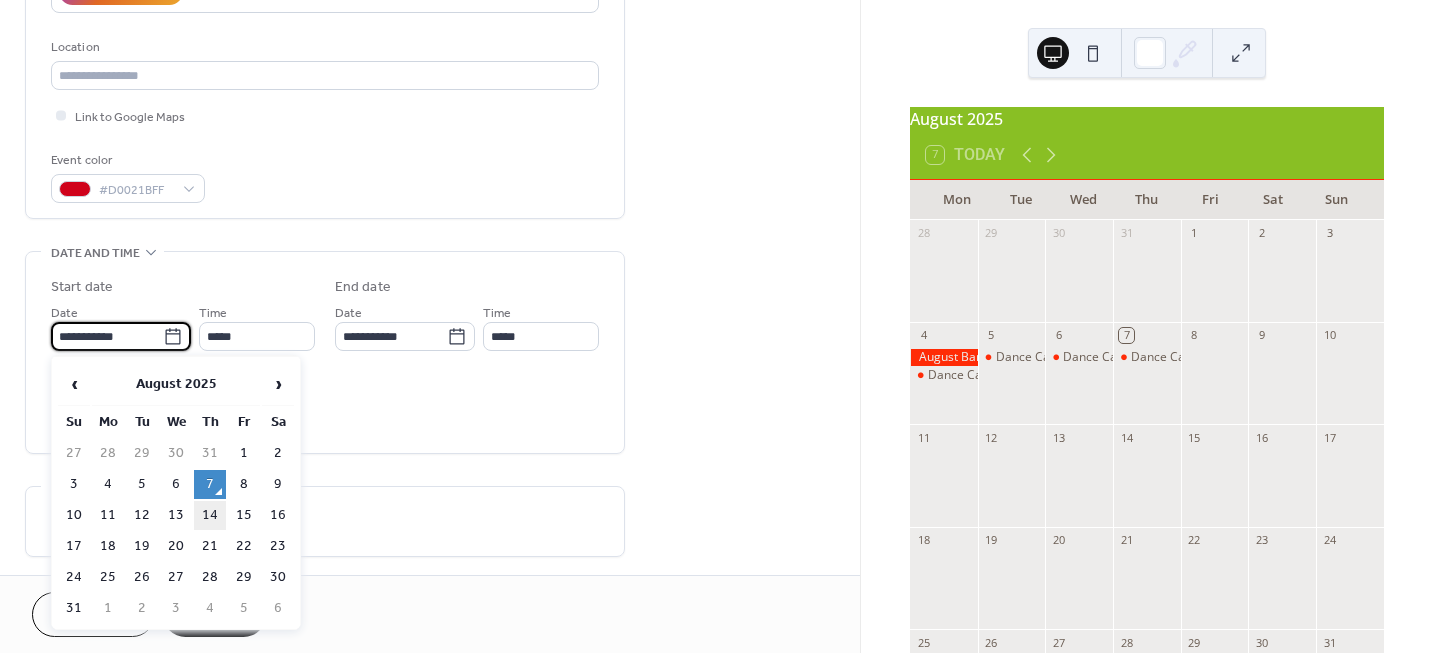 click on "14" at bounding box center [210, 515] 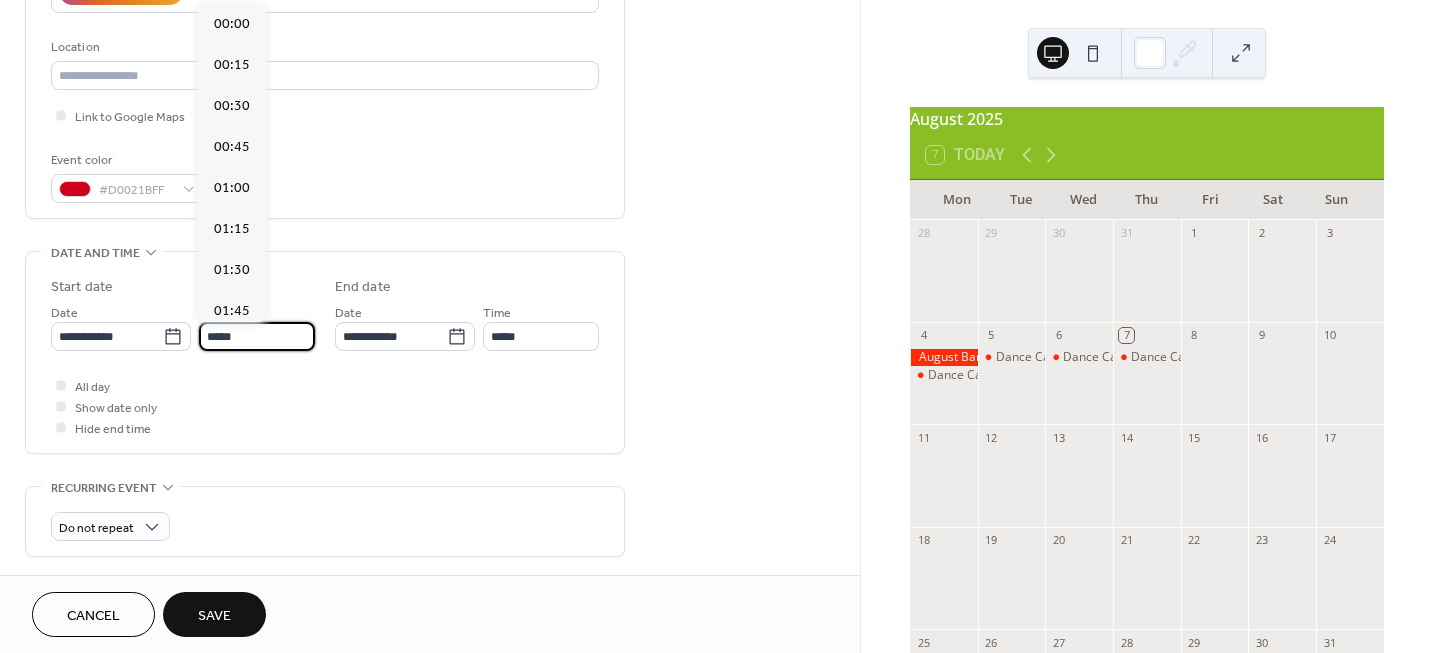 click on "*****" at bounding box center [257, 336] 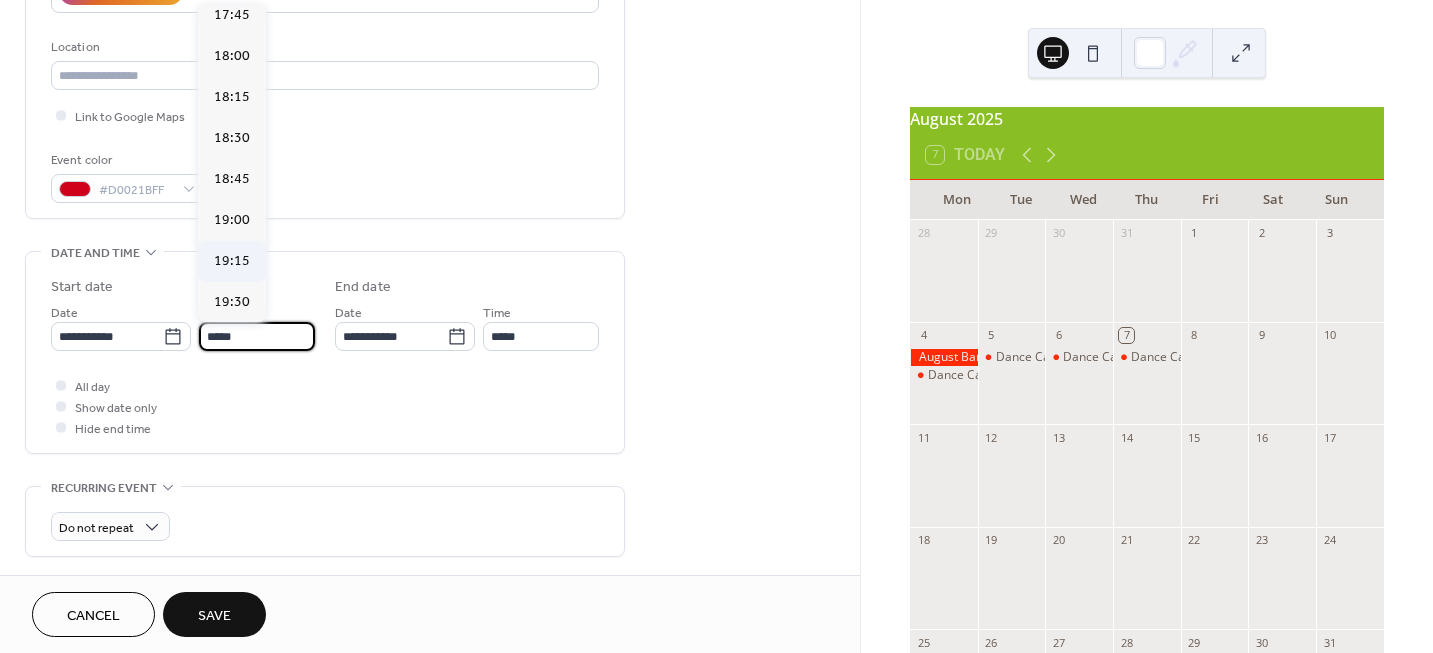 scroll, scrollTop: 3068, scrollLeft: 0, axis: vertical 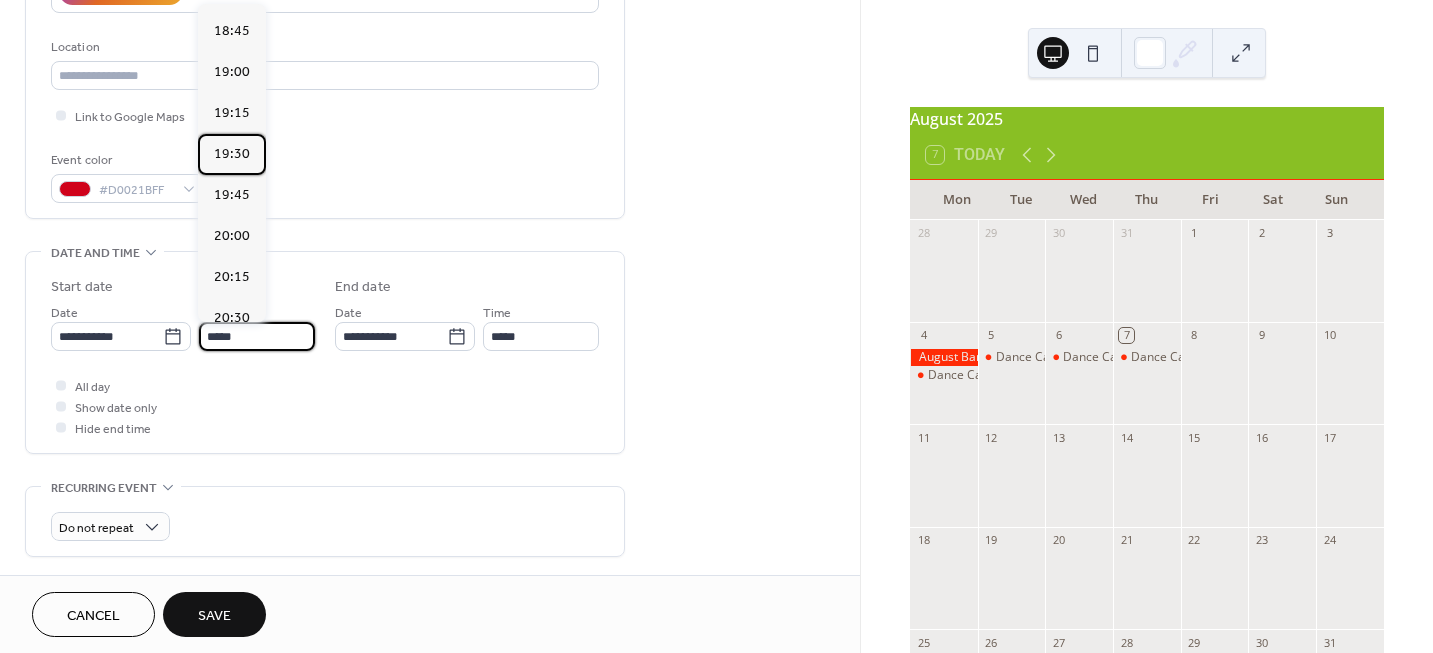 click on "19:30" at bounding box center [232, 154] 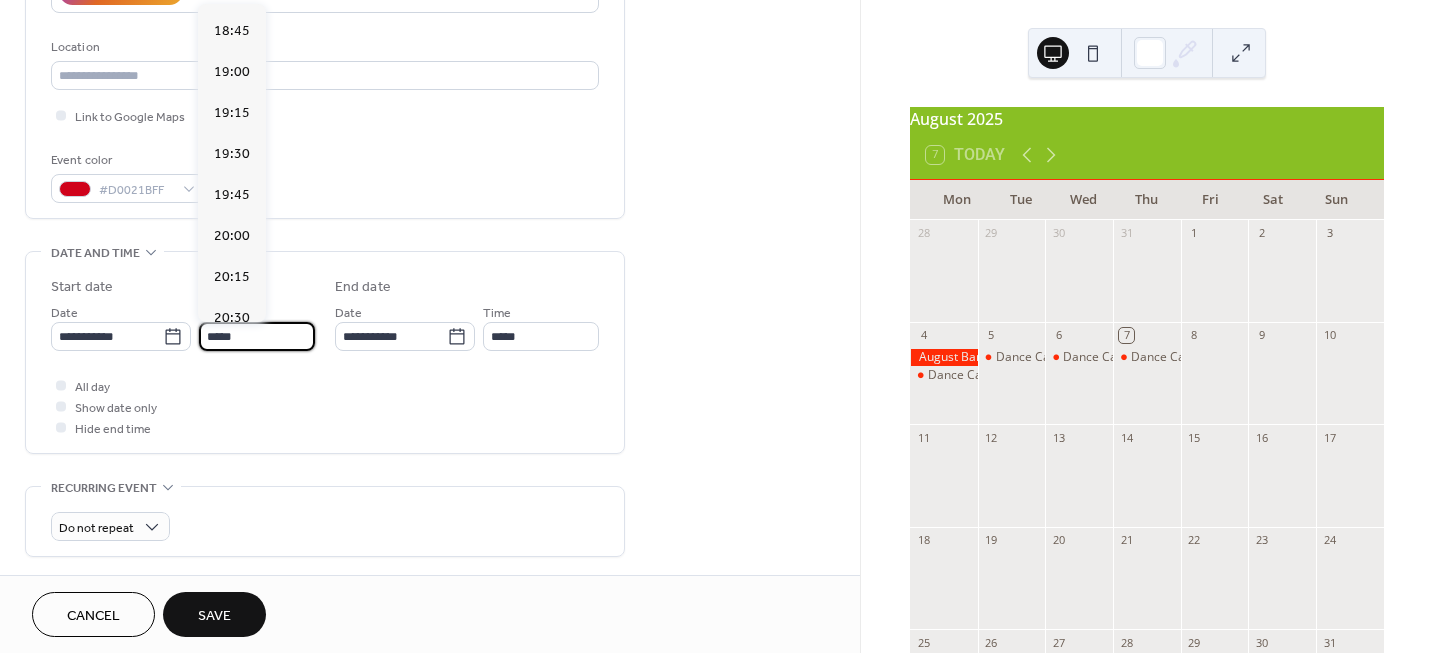 type on "*****" 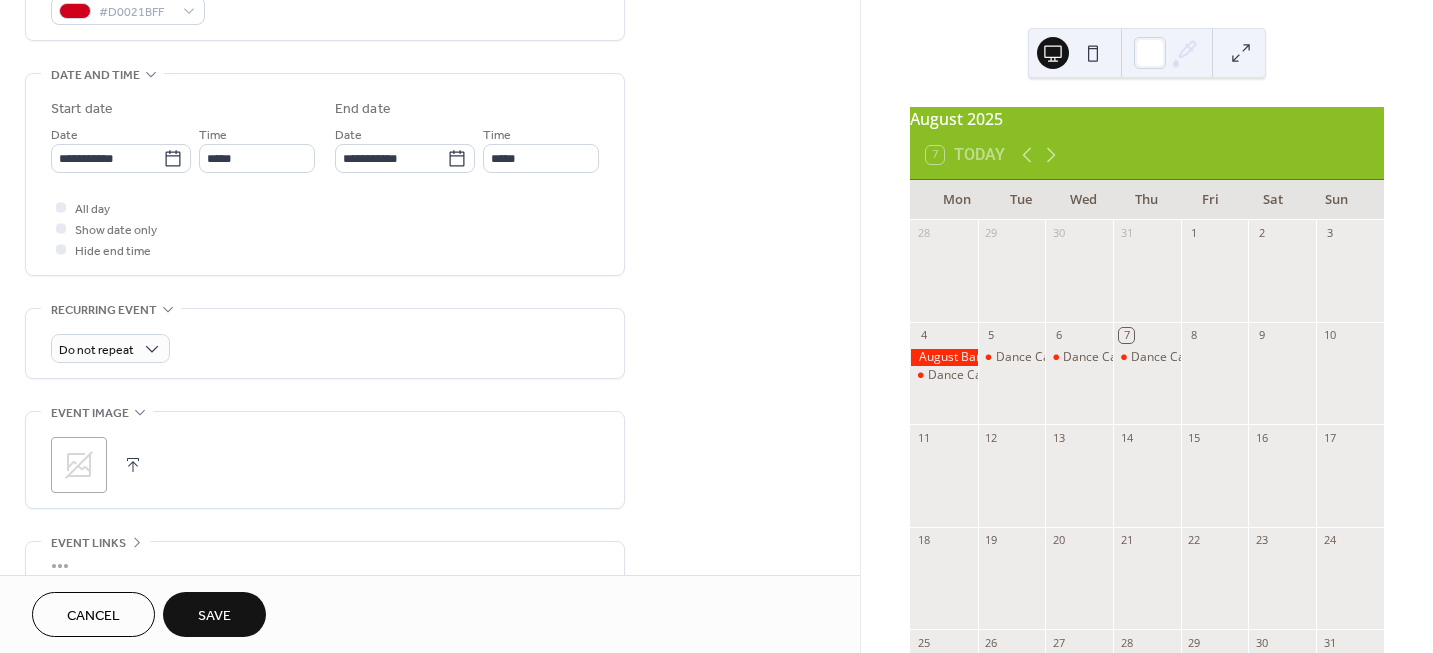 scroll, scrollTop: 600, scrollLeft: 0, axis: vertical 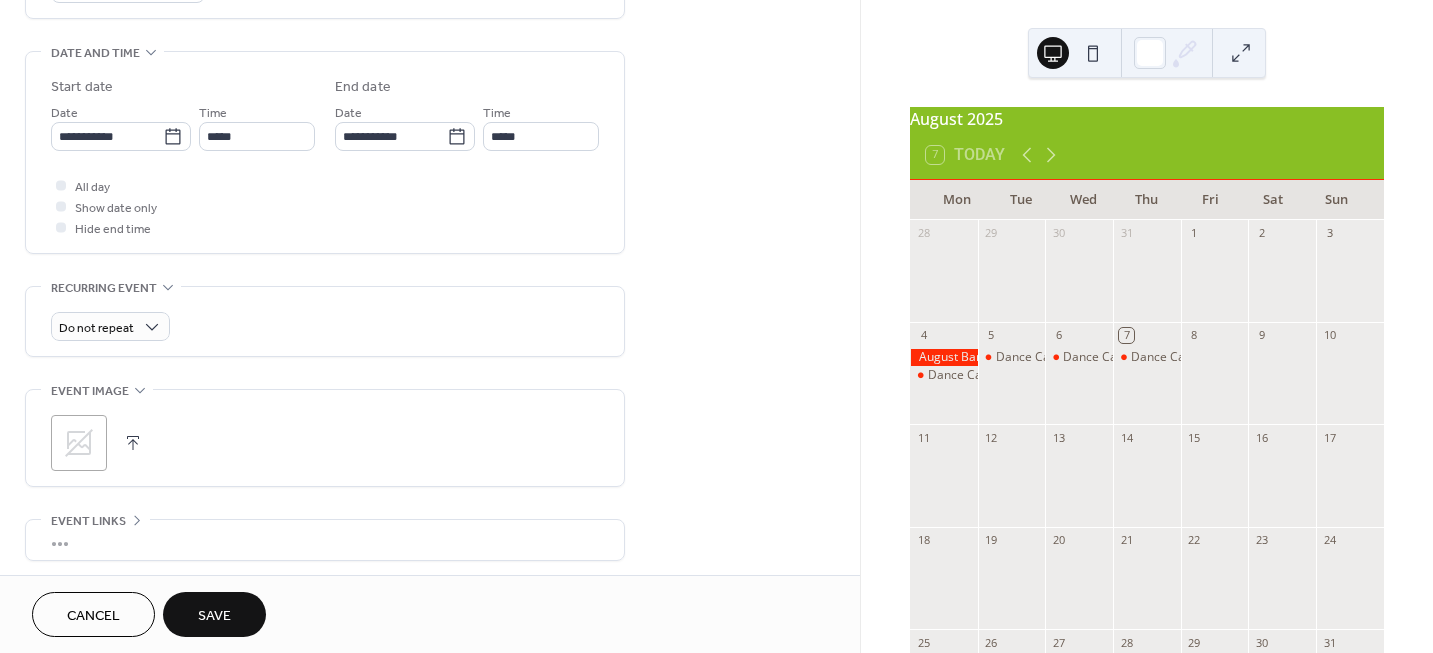 click on "Save" at bounding box center [214, 614] 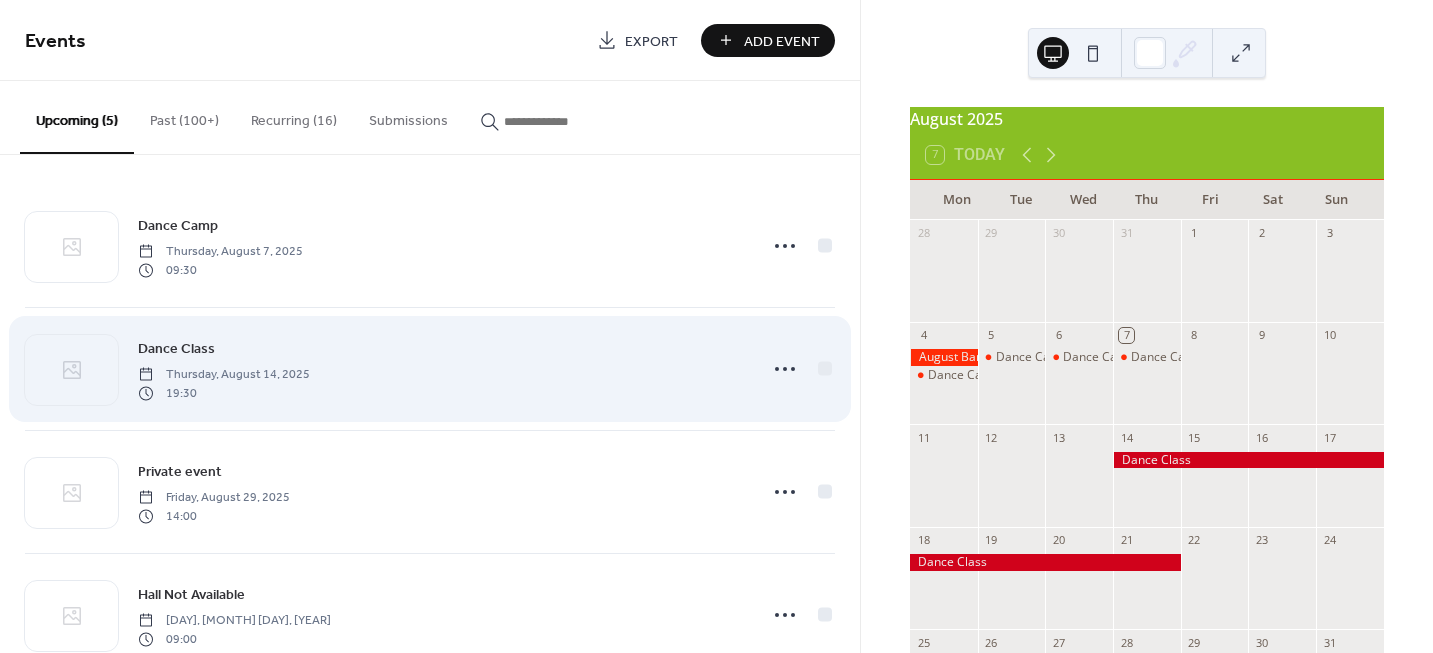 click on "Dance Class Thursday, August 14, 2025 19:30" at bounding box center [441, 369] 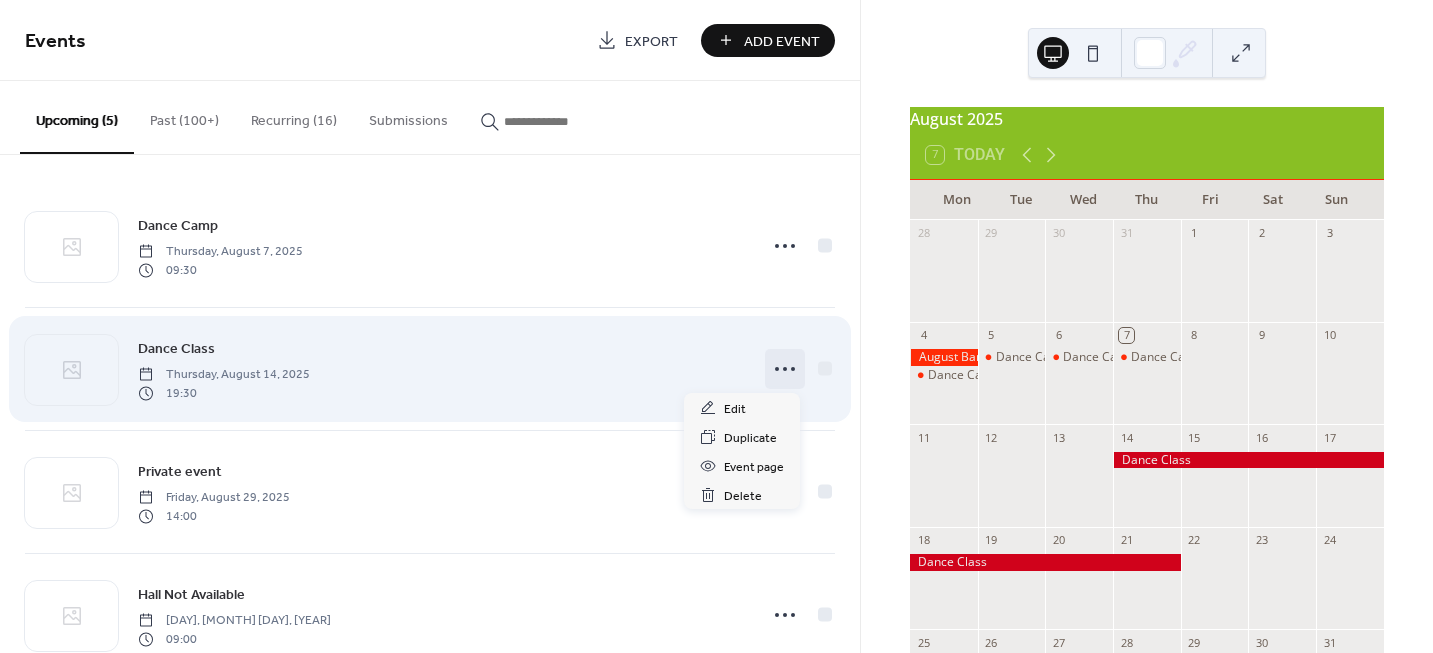 click 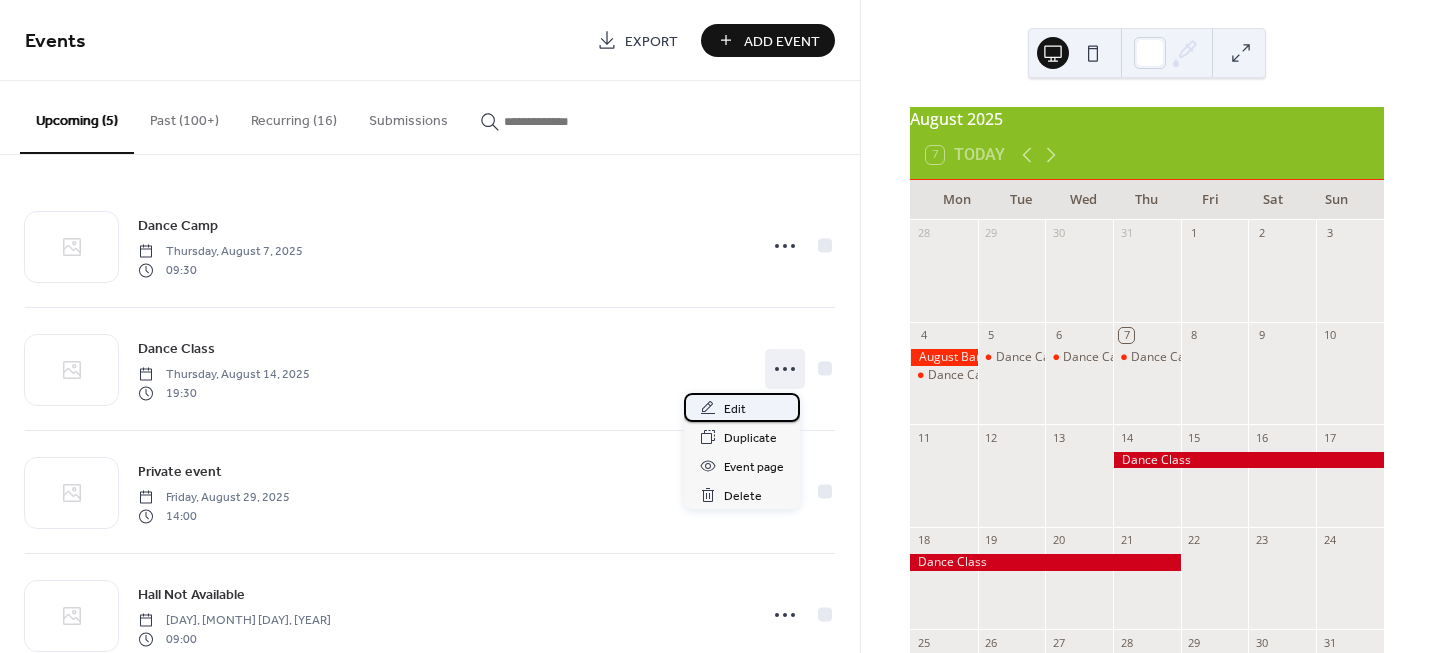click 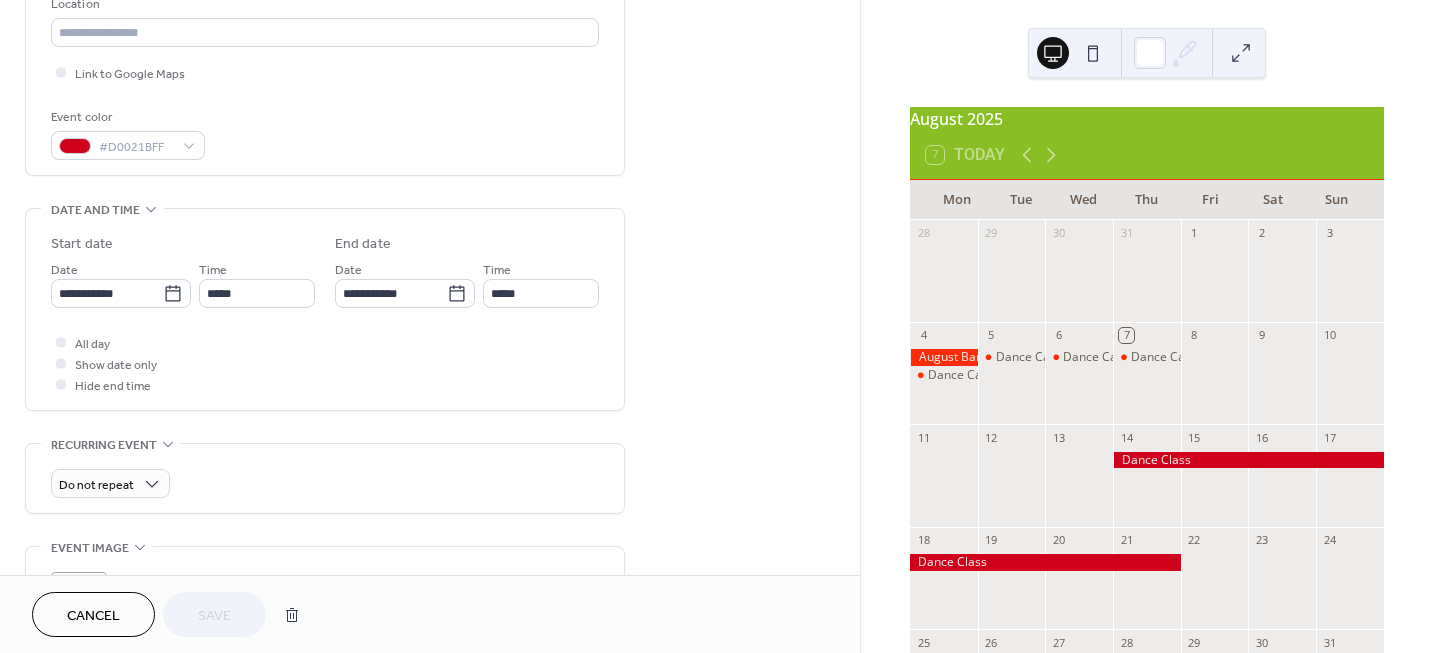 scroll, scrollTop: 500, scrollLeft: 0, axis: vertical 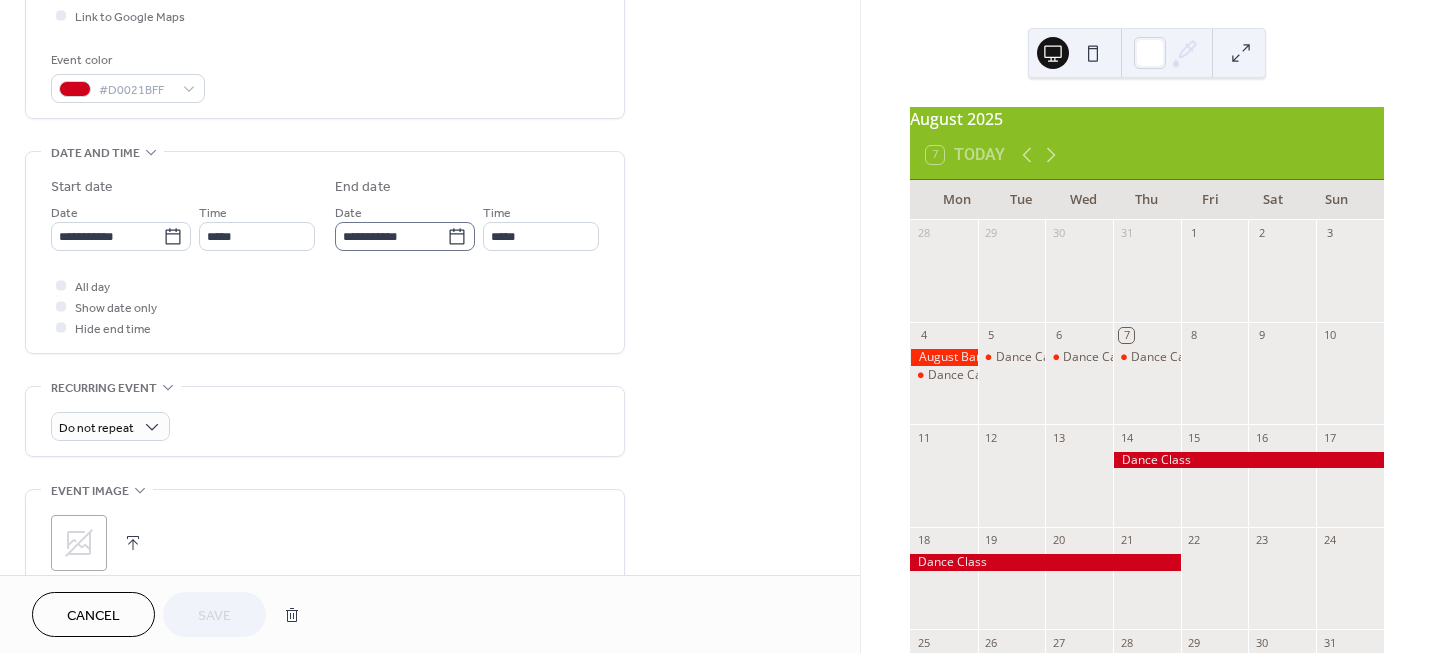 click 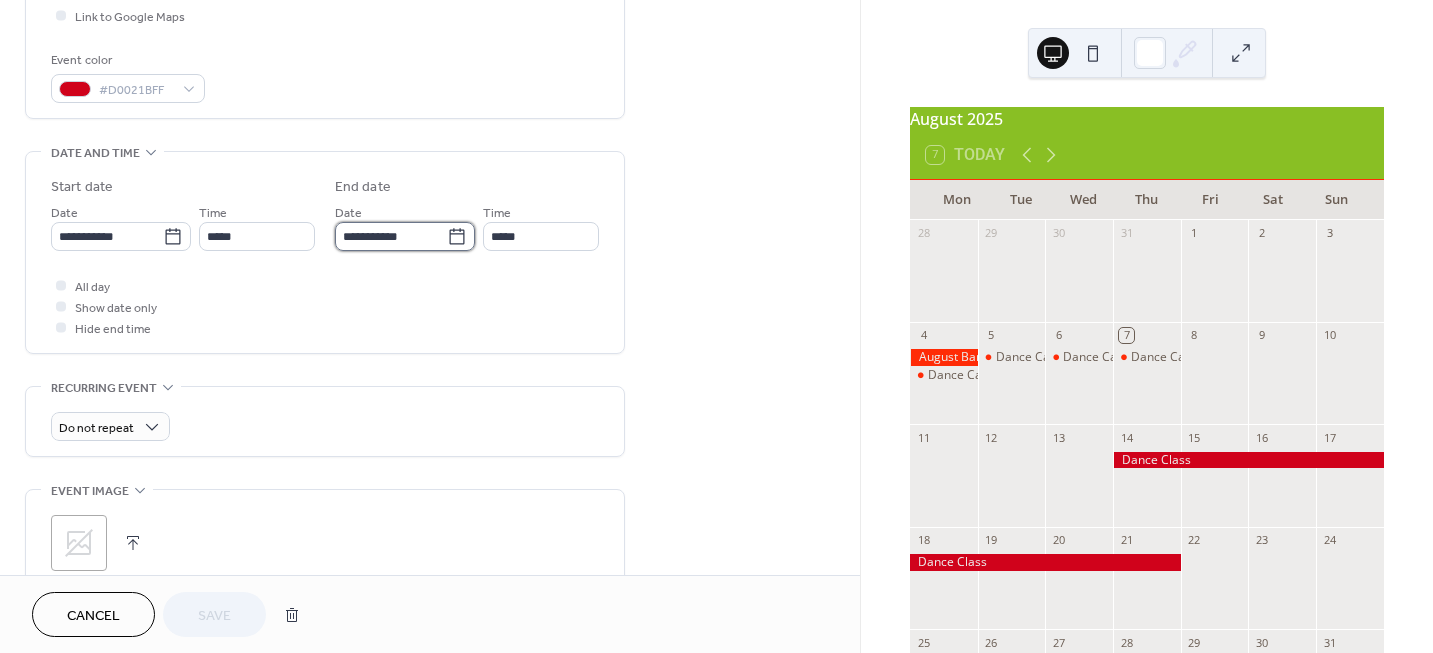 click on "**********" at bounding box center [391, 236] 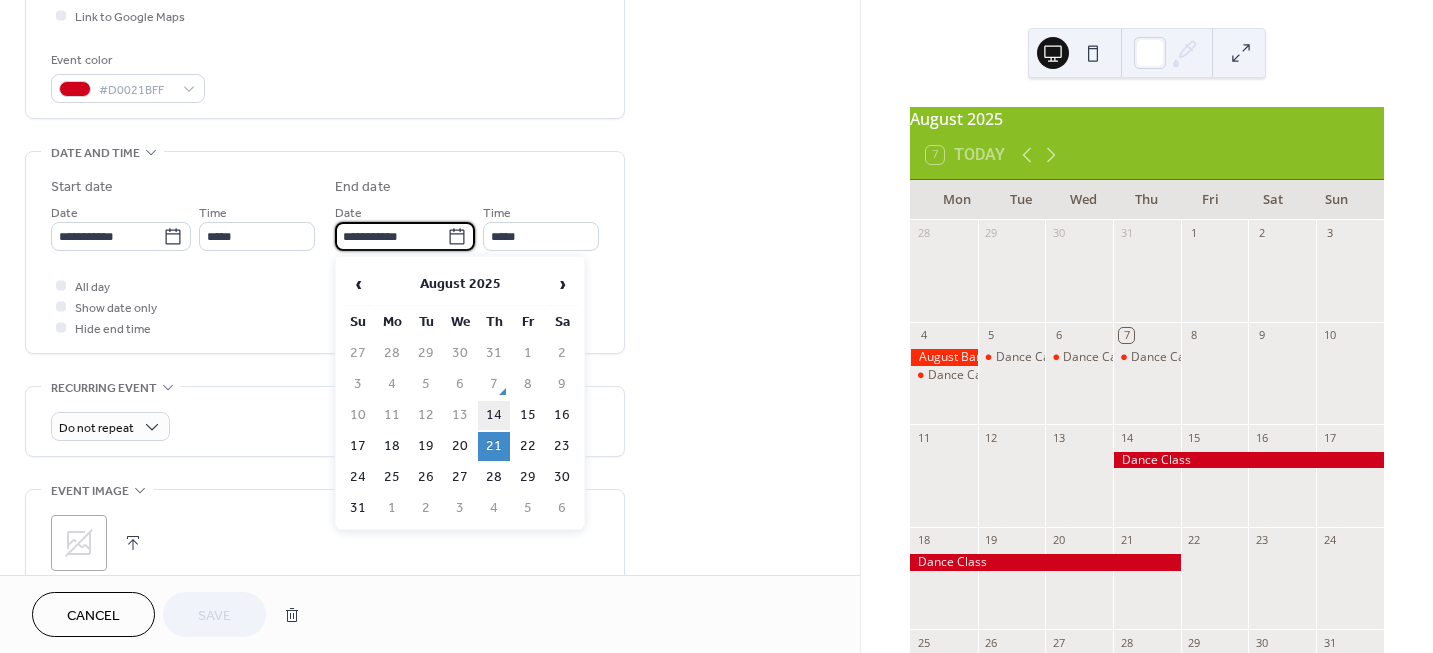 click on "14" at bounding box center (494, 415) 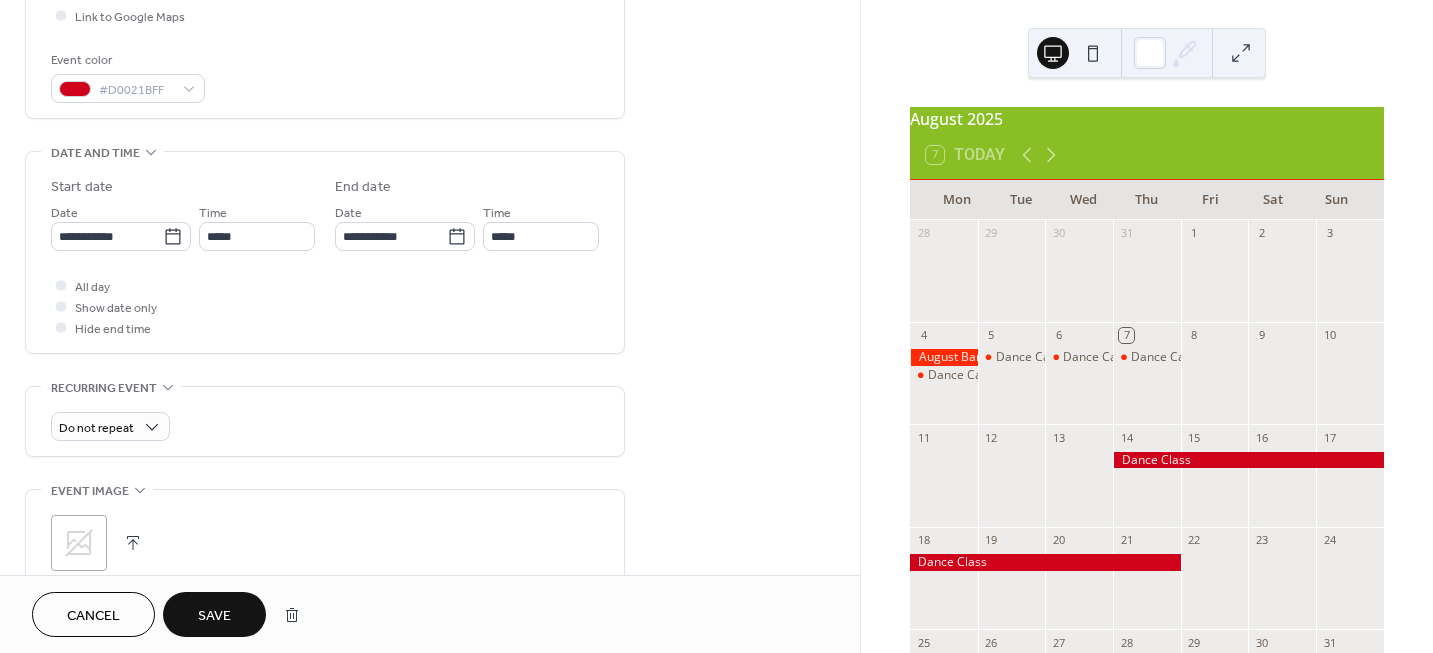 click on "Save" at bounding box center [214, 616] 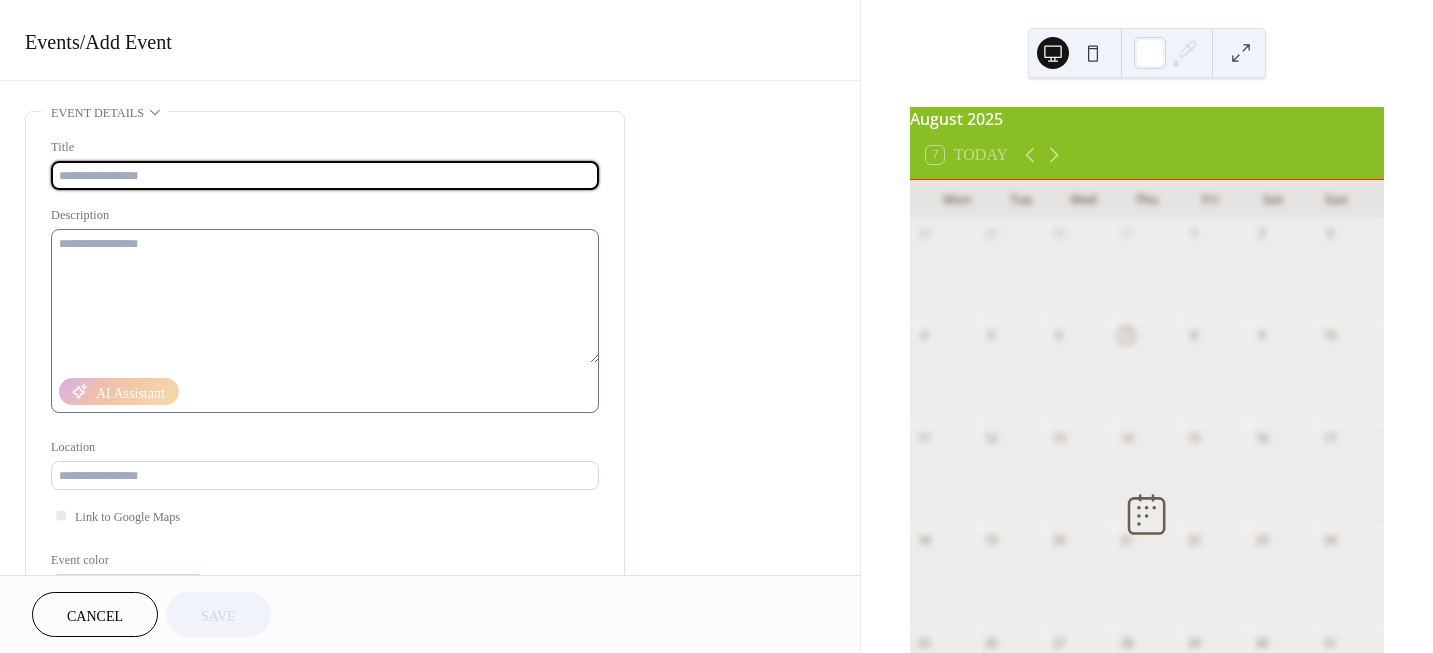 scroll, scrollTop: 0, scrollLeft: 0, axis: both 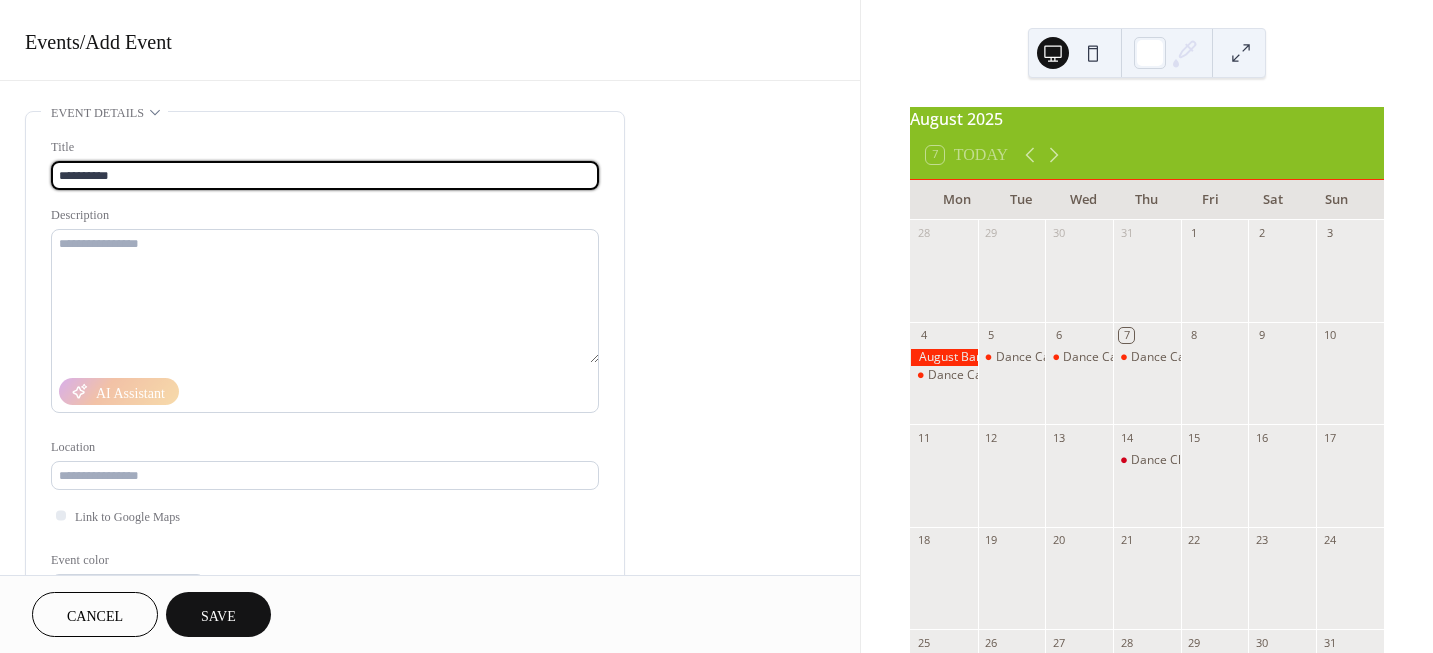 type on "**********" 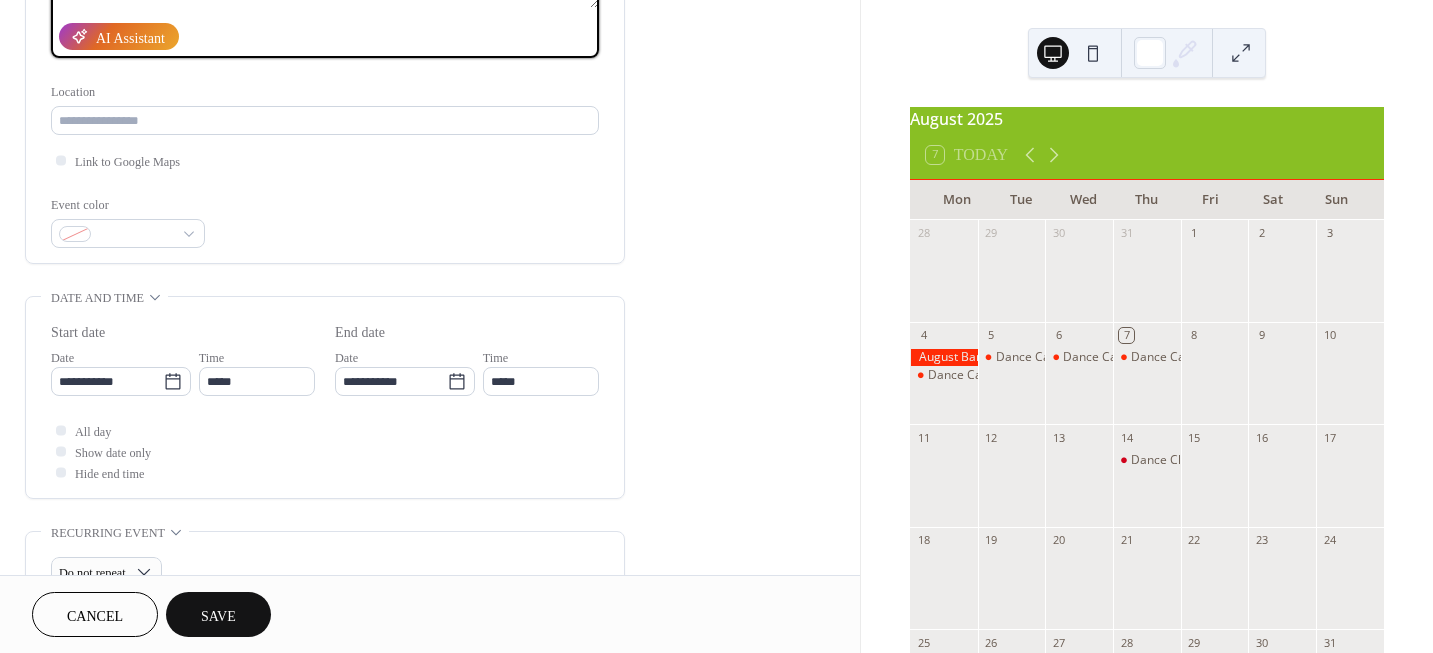 scroll, scrollTop: 400, scrollLeft: 0, axis: vertical 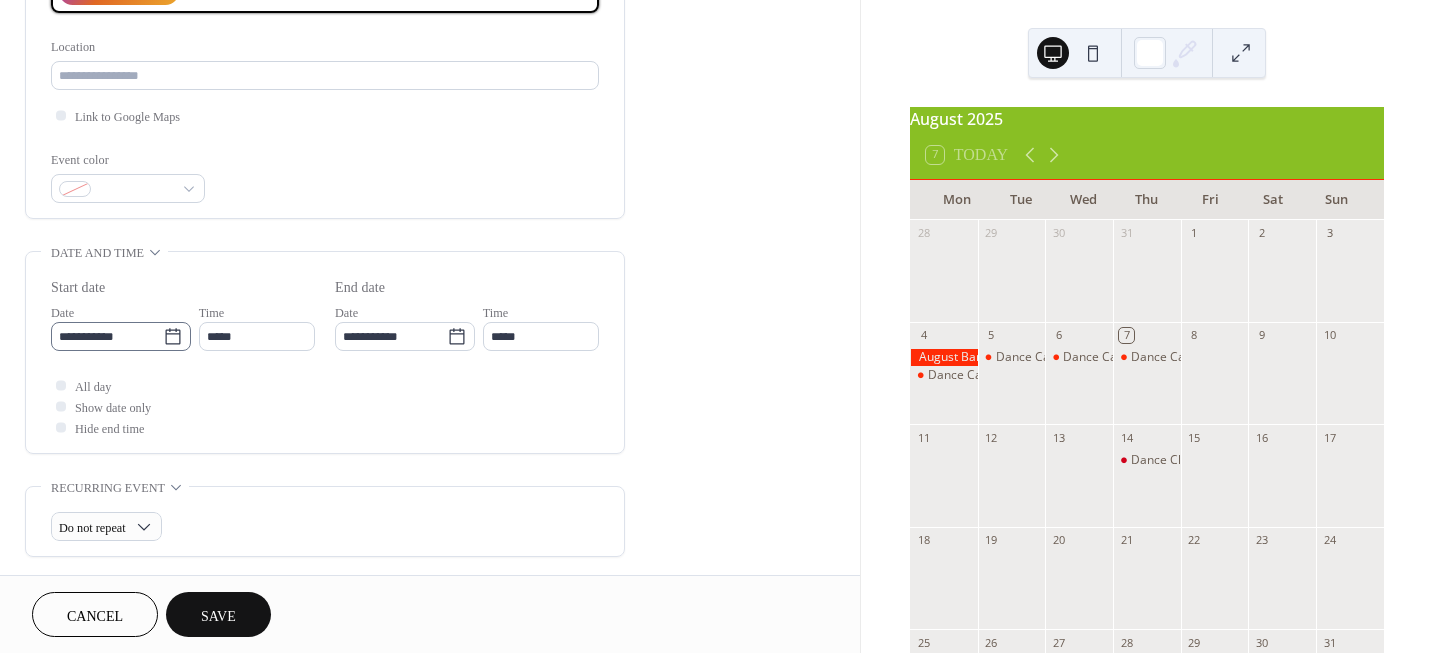 type on "**********" 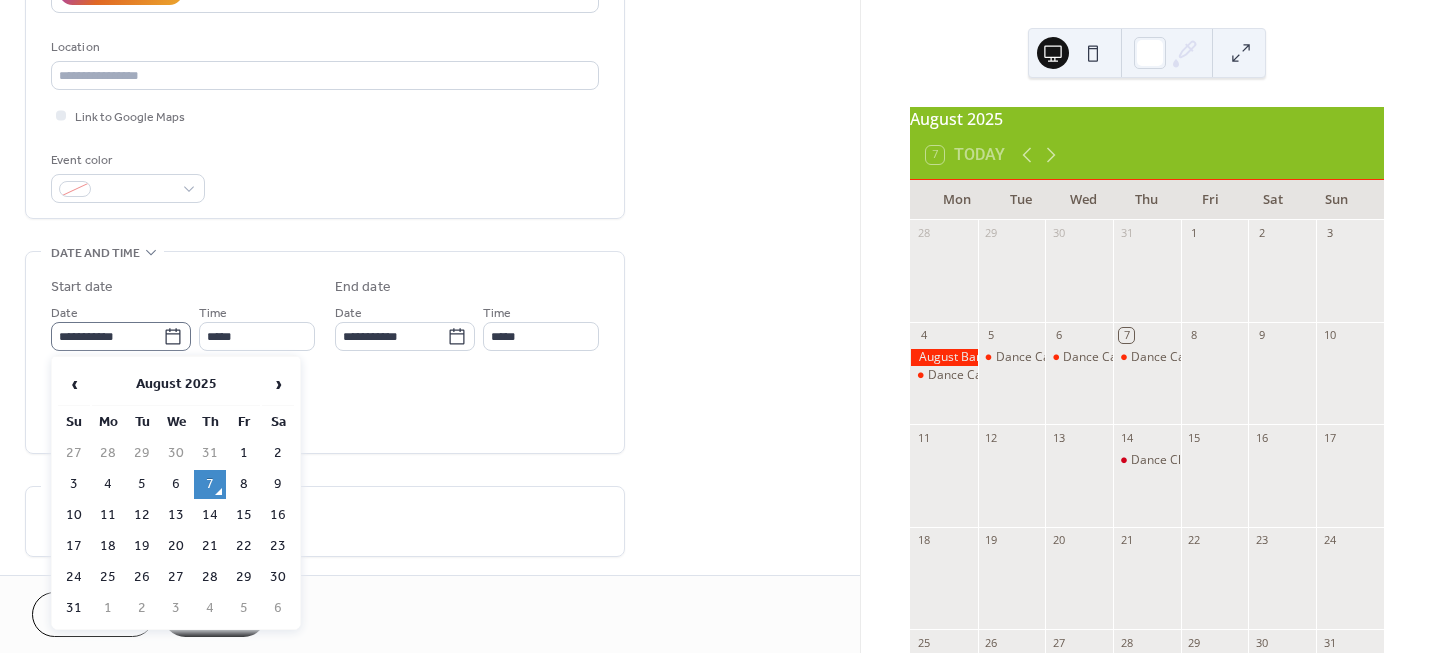 click 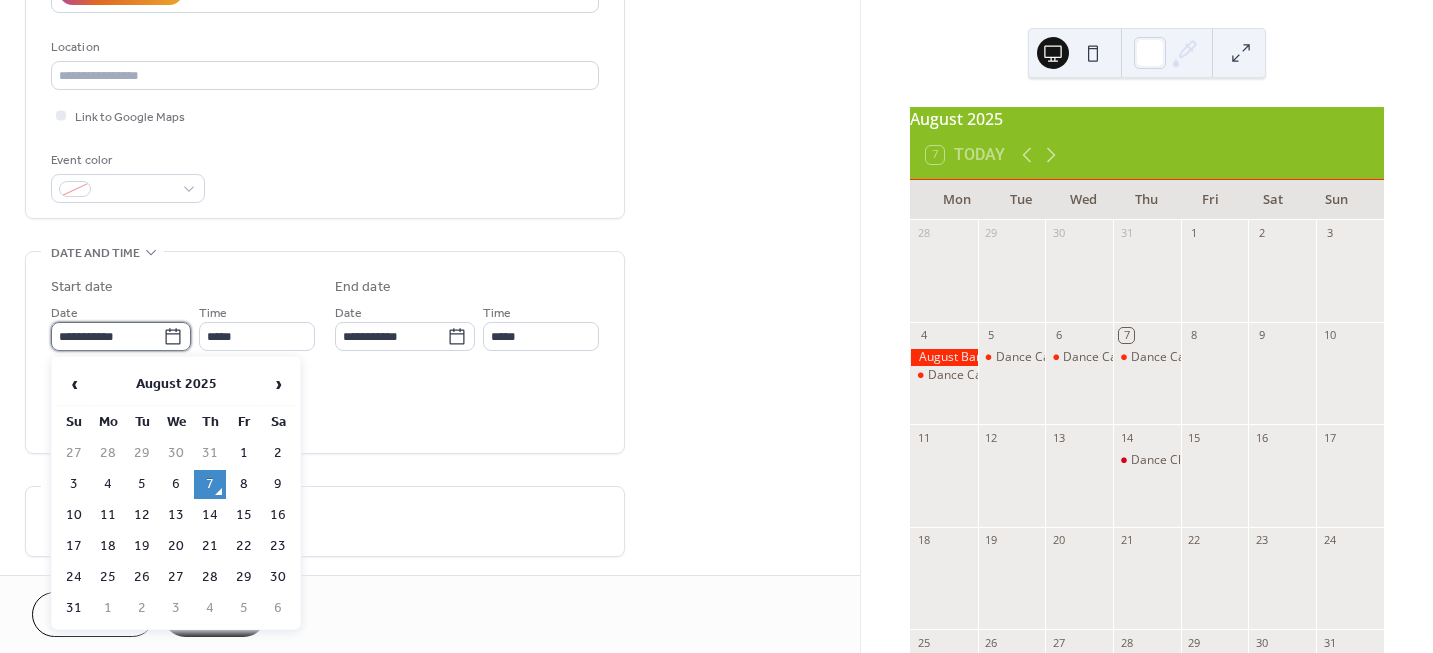 click on "**********" at bounding box center [107, 336] 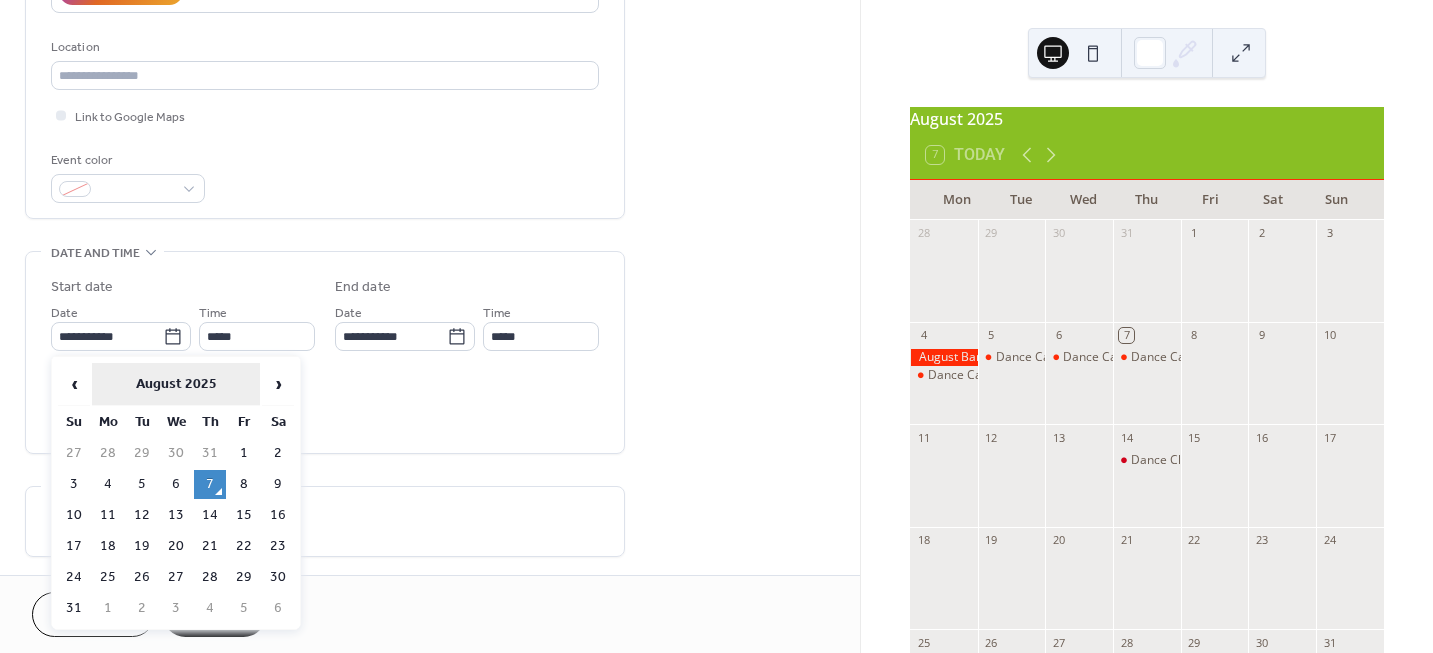 click on "August 2025" at bounding box center [176, 384] 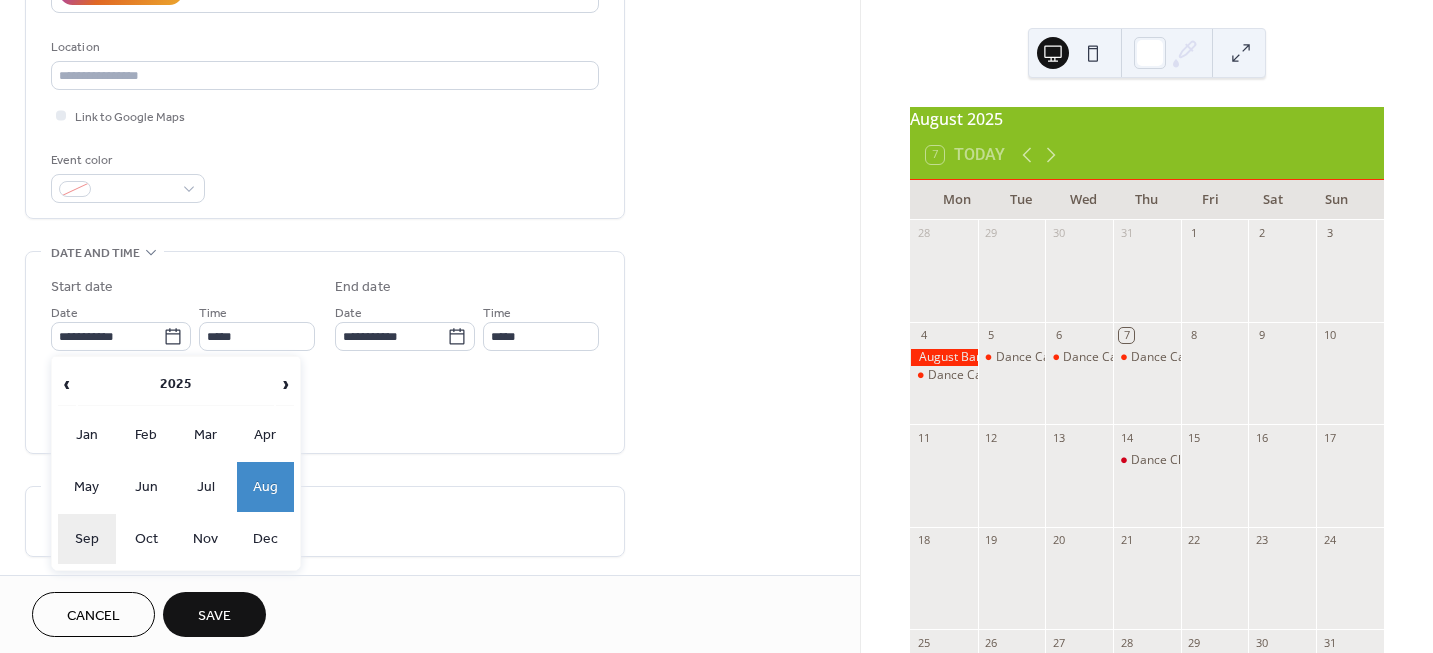 click on "Sep" at bounding box center [87, 539] 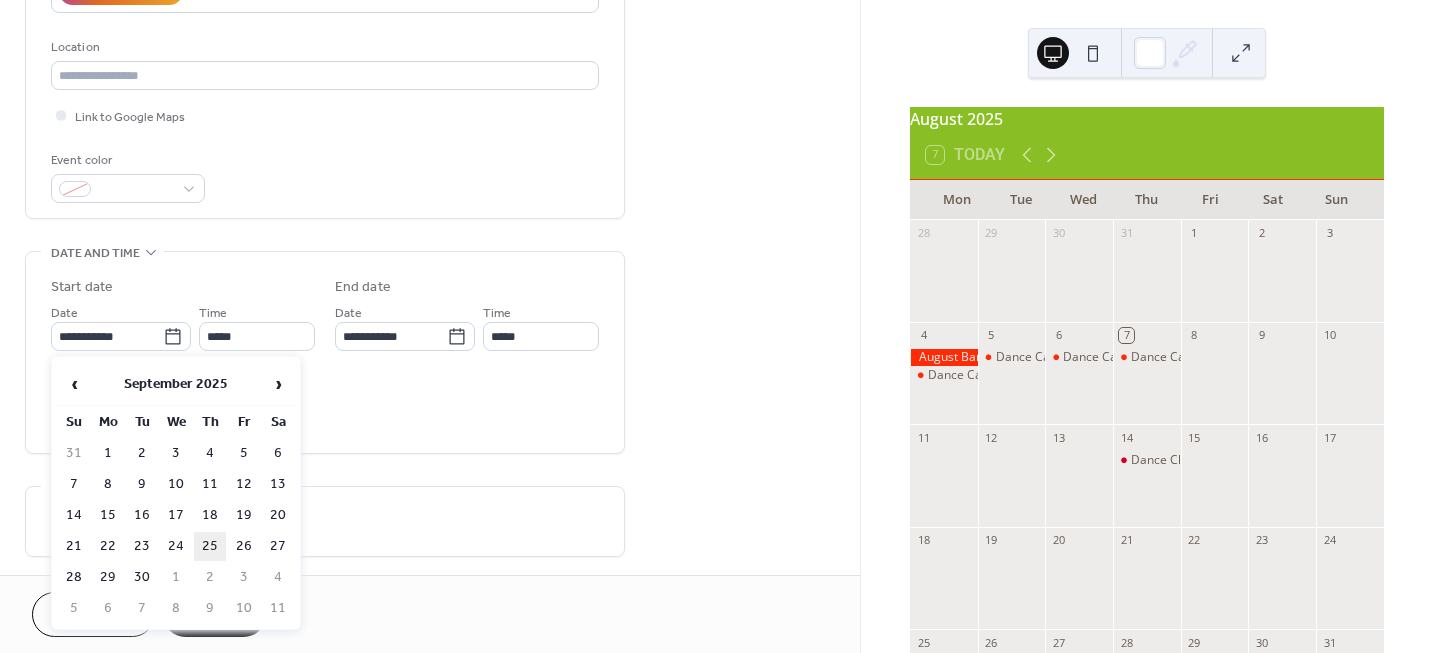 click on "25" at bounding box center (210, 546) 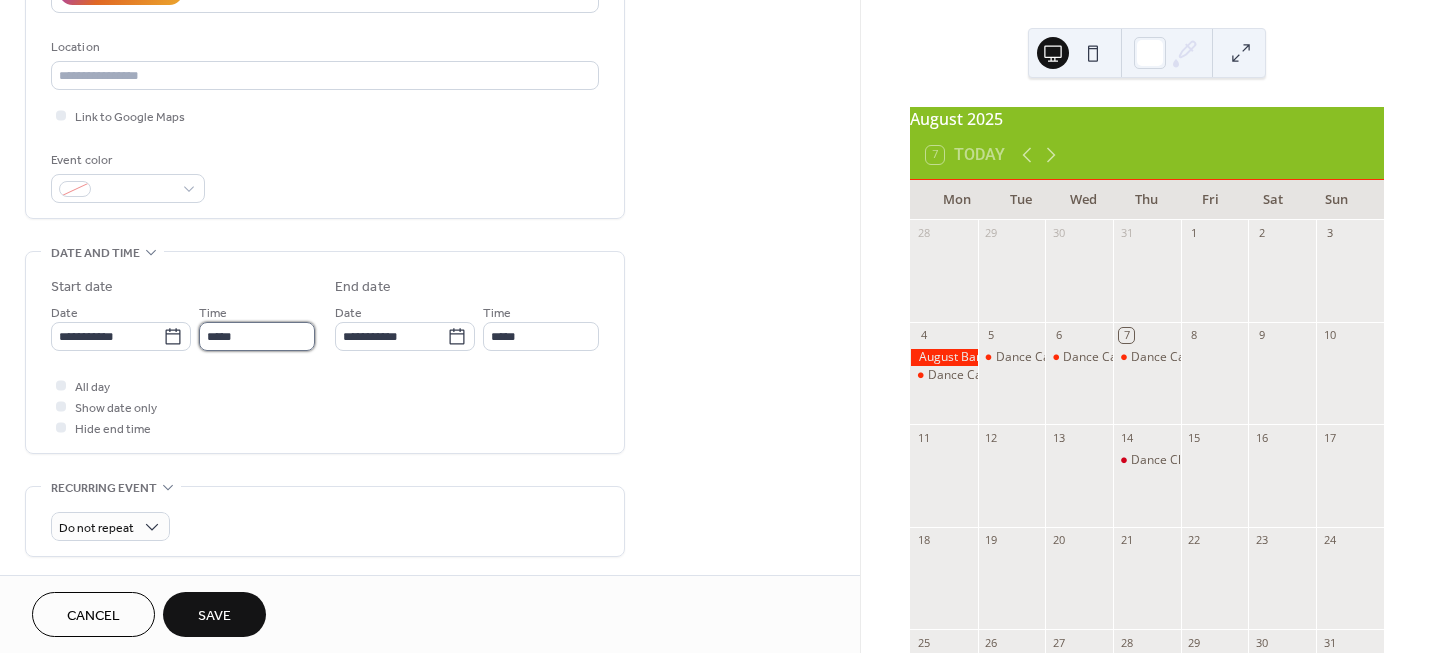 click on "*****" at bounding box center [257, 336] 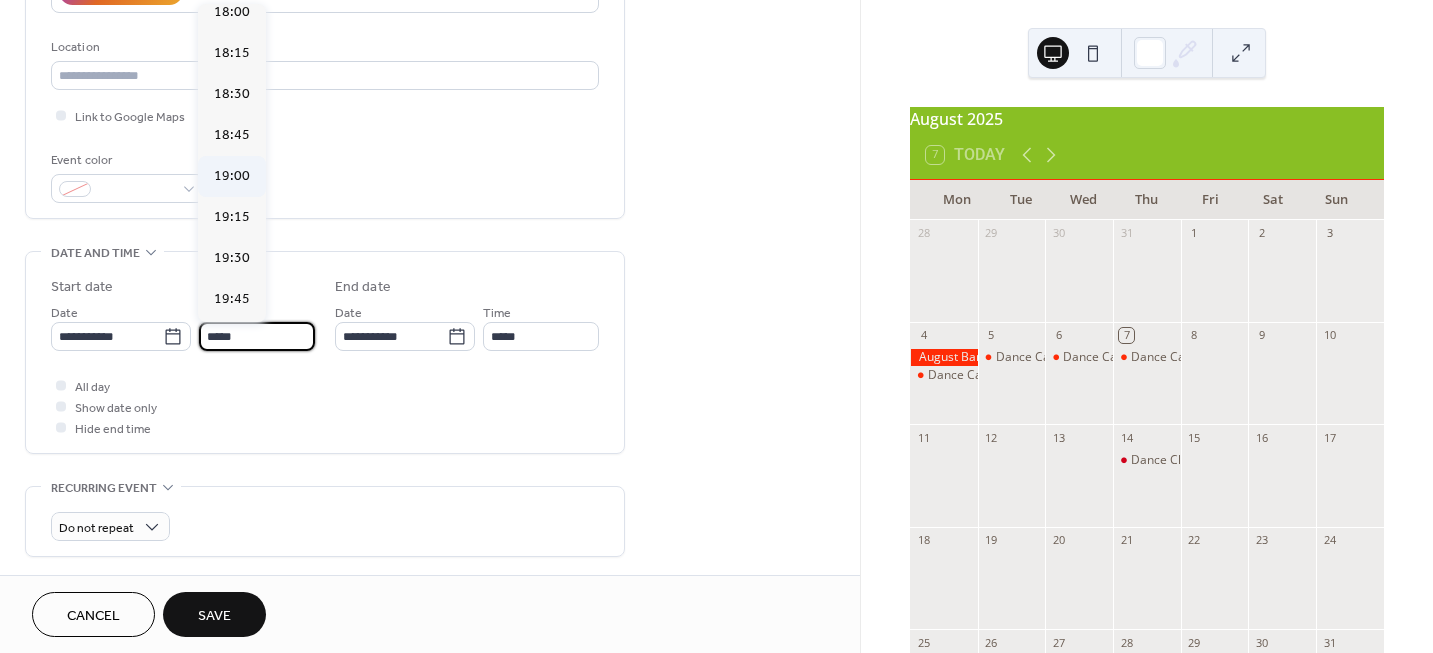 scroll, scrollTop: 2968, scrollLeft: 0, axis: vertical 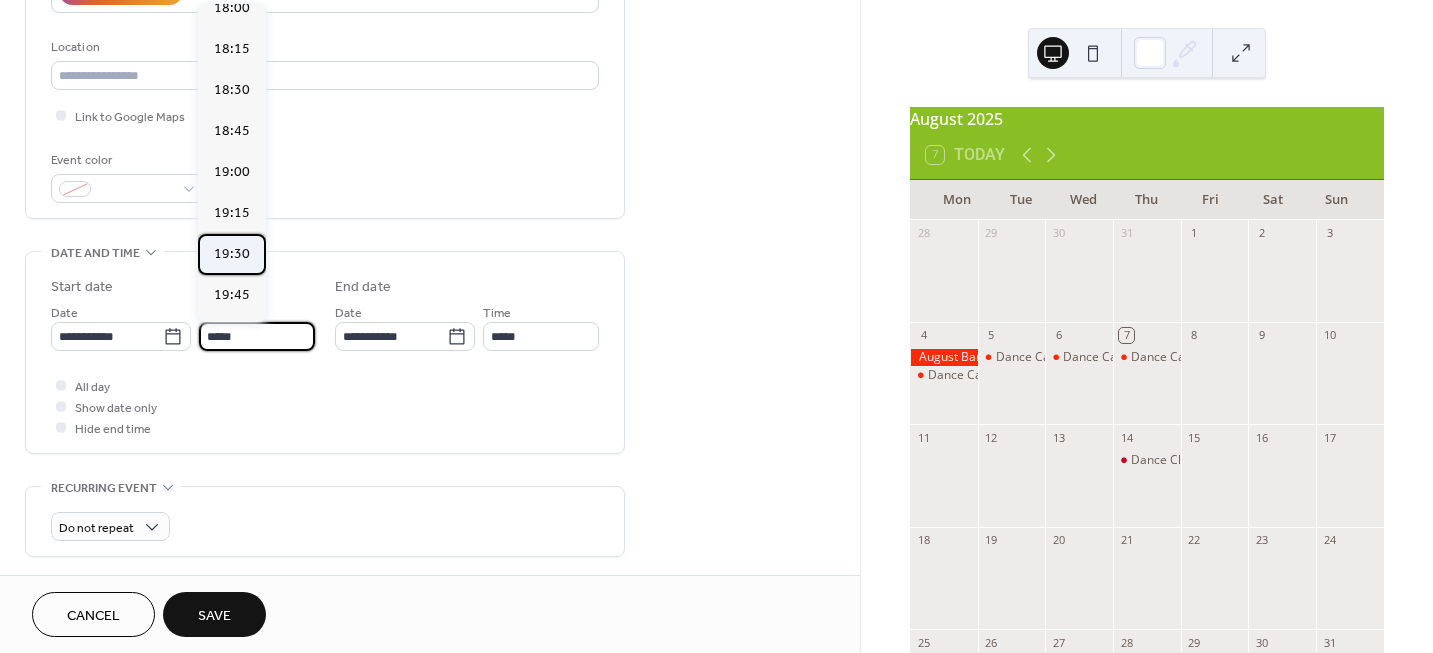 click on "19:30" at bounding box center (232, 254) 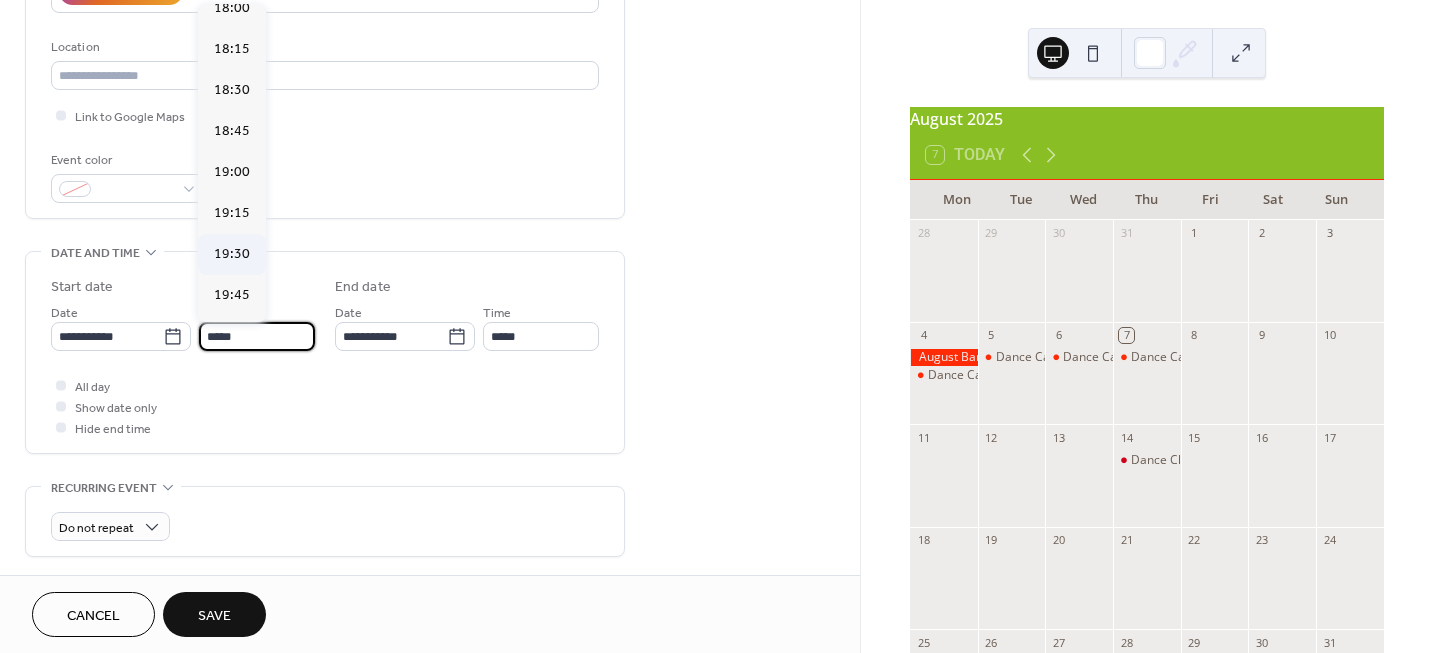 type on "*****" 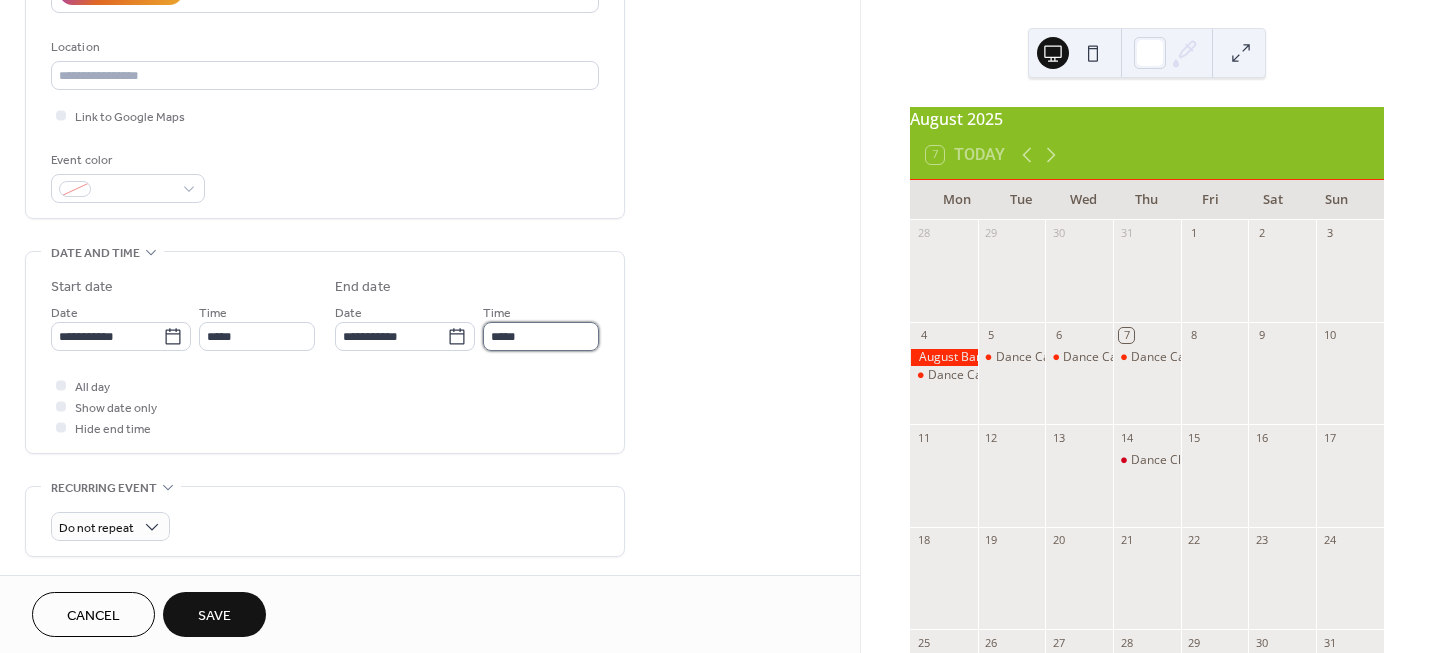 click on "*****" at bounding box center (541, 336) 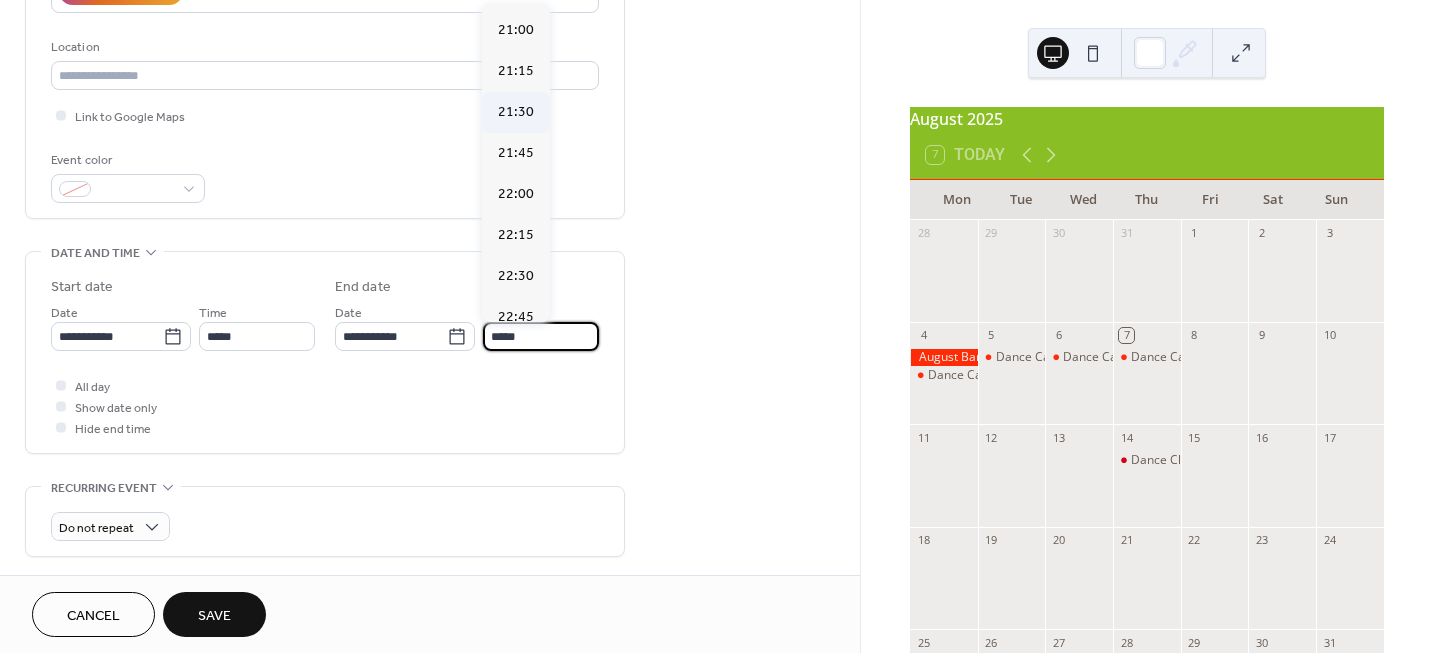 scroll, scrollTop: 200, scrollLeft: 0, axis: vertical 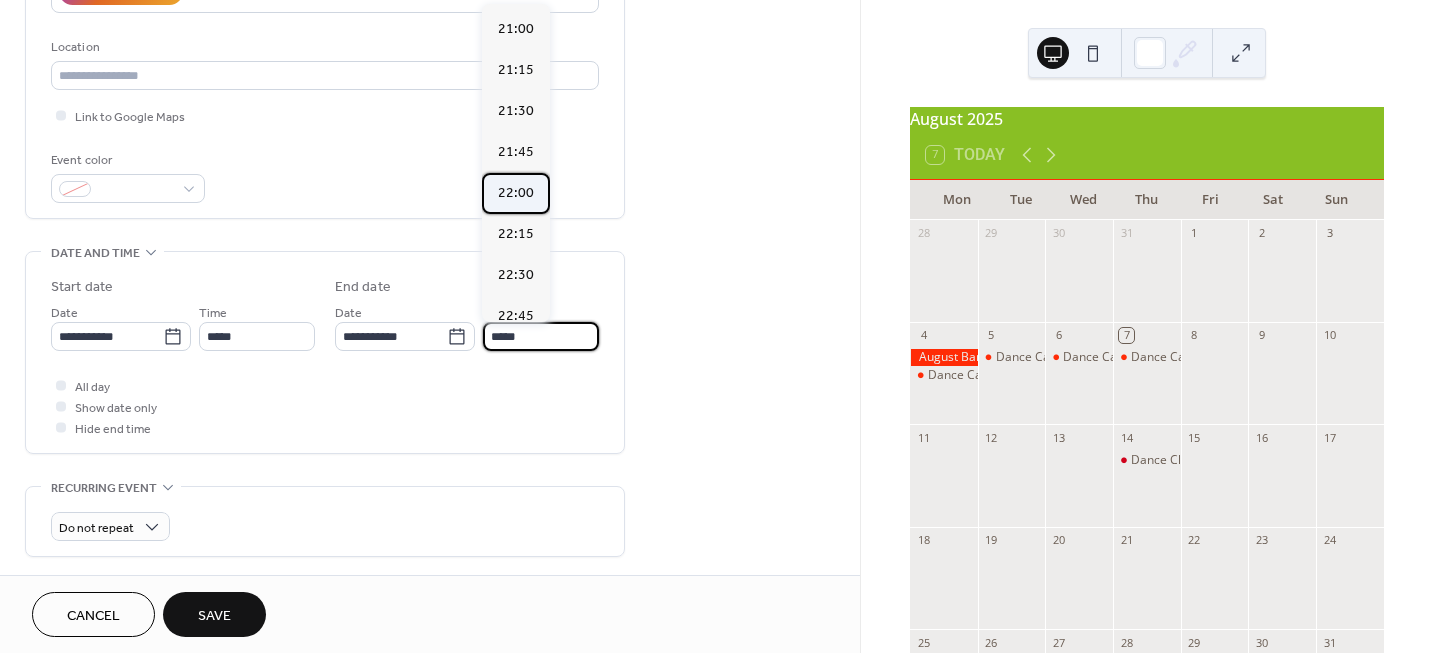 click on "22:00" at bounding box center (516, 193) 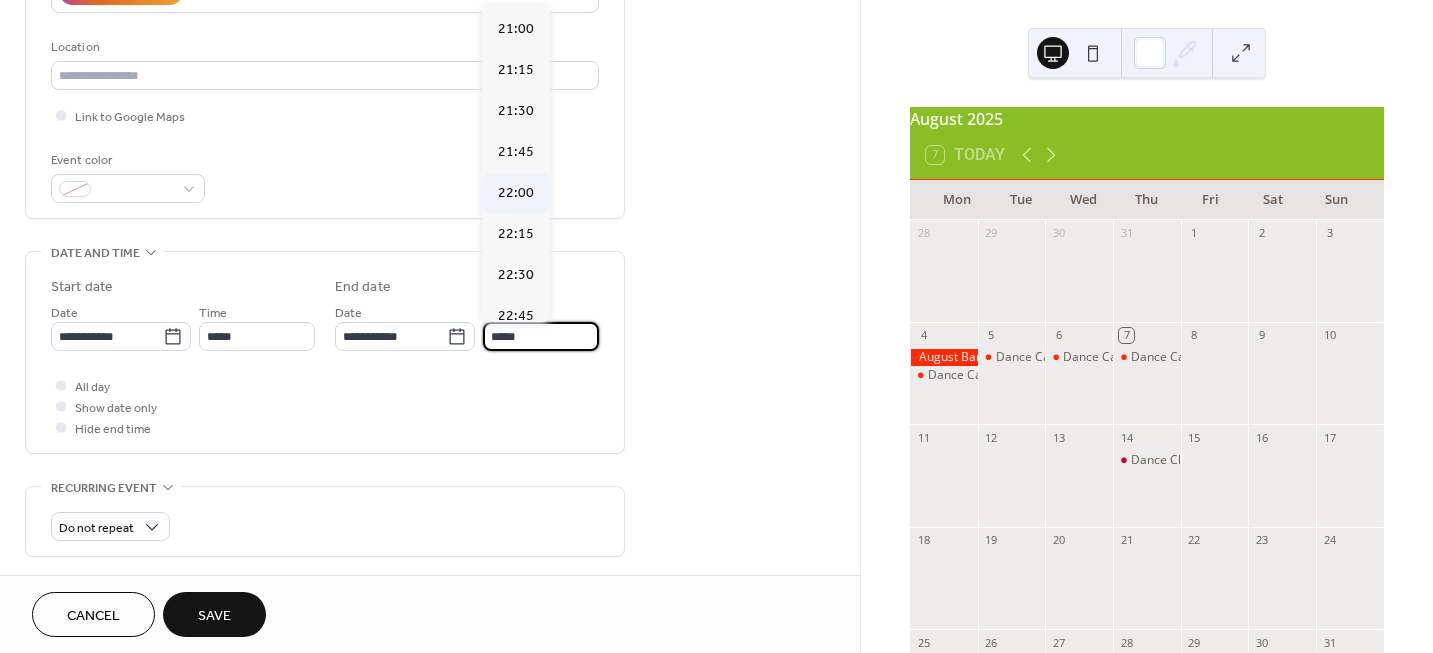 type on "*****" 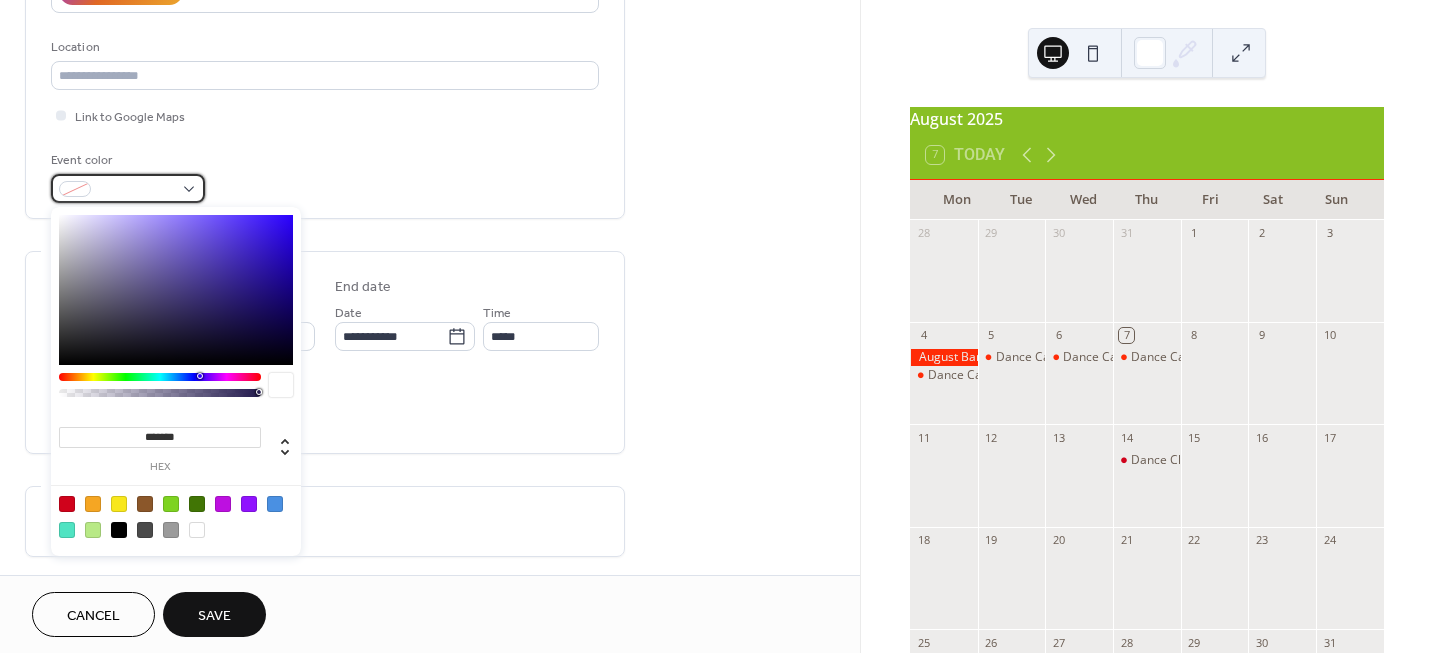 click at bounding box center (128, 188) 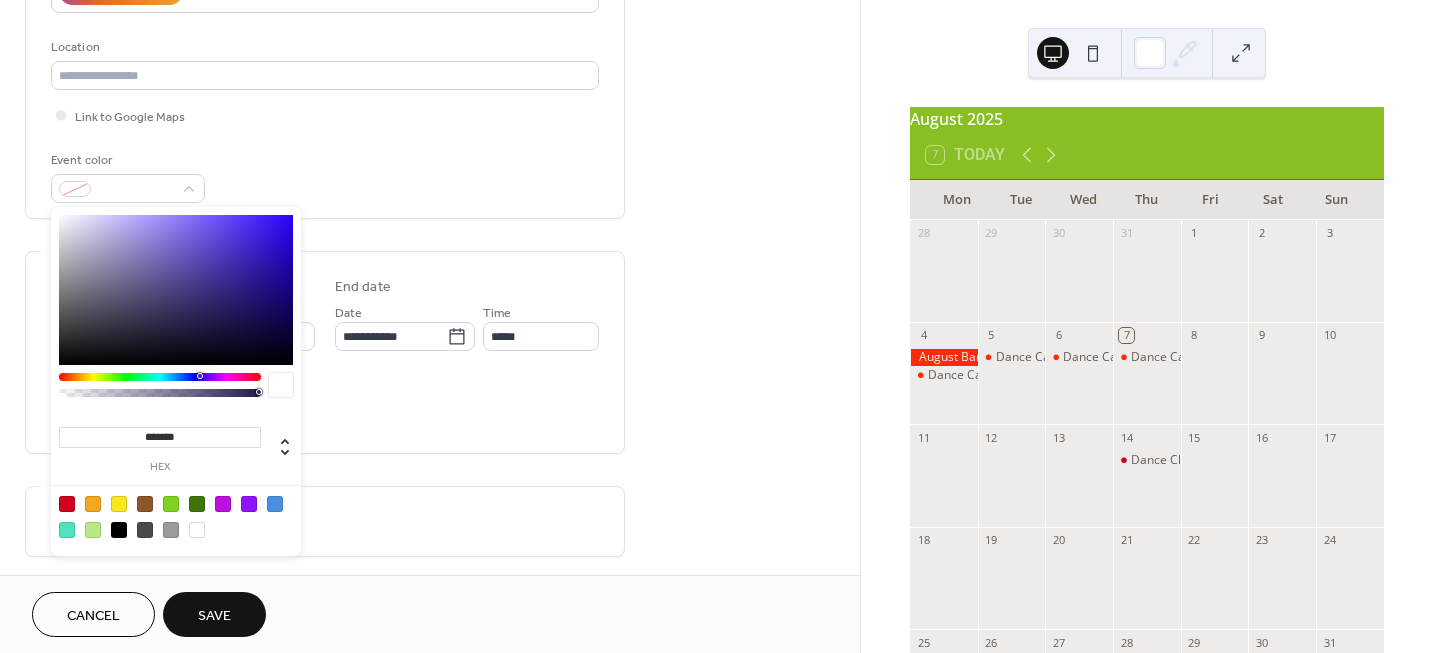 click at bounding box center (145, 504) 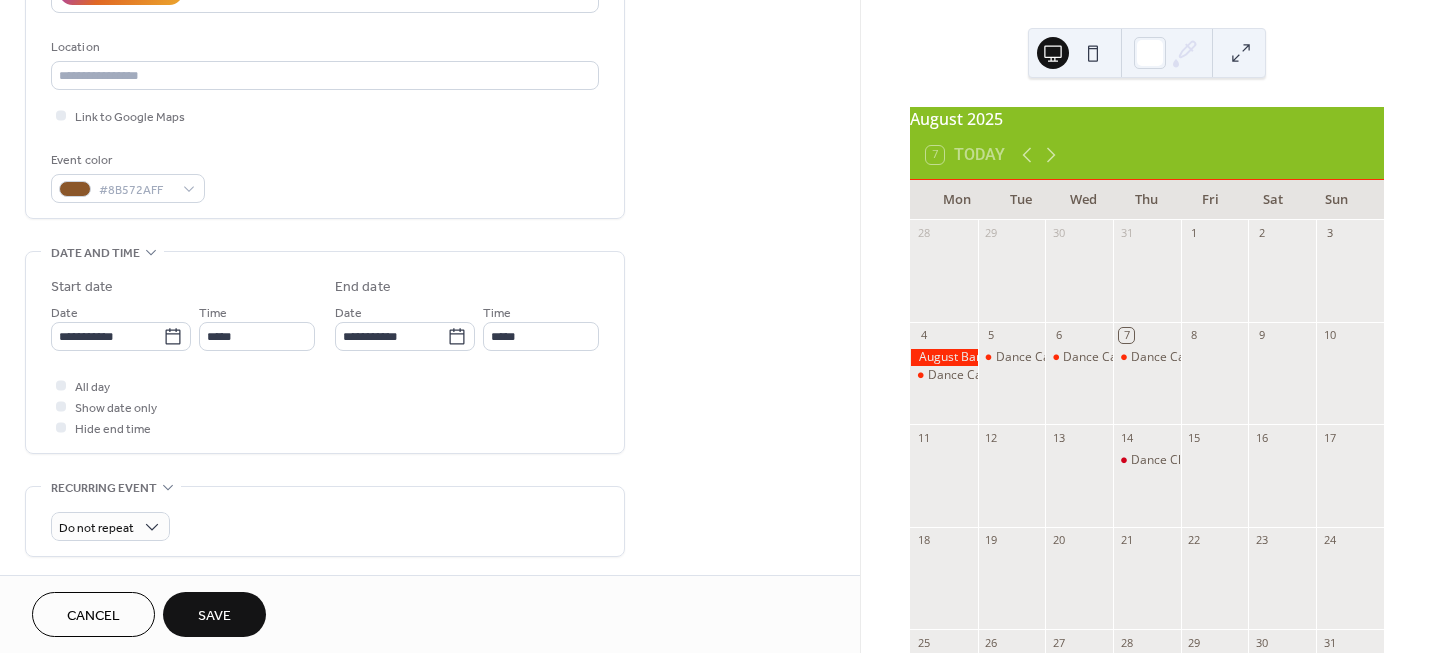 click on "Save" at bounding box center [214, 616] 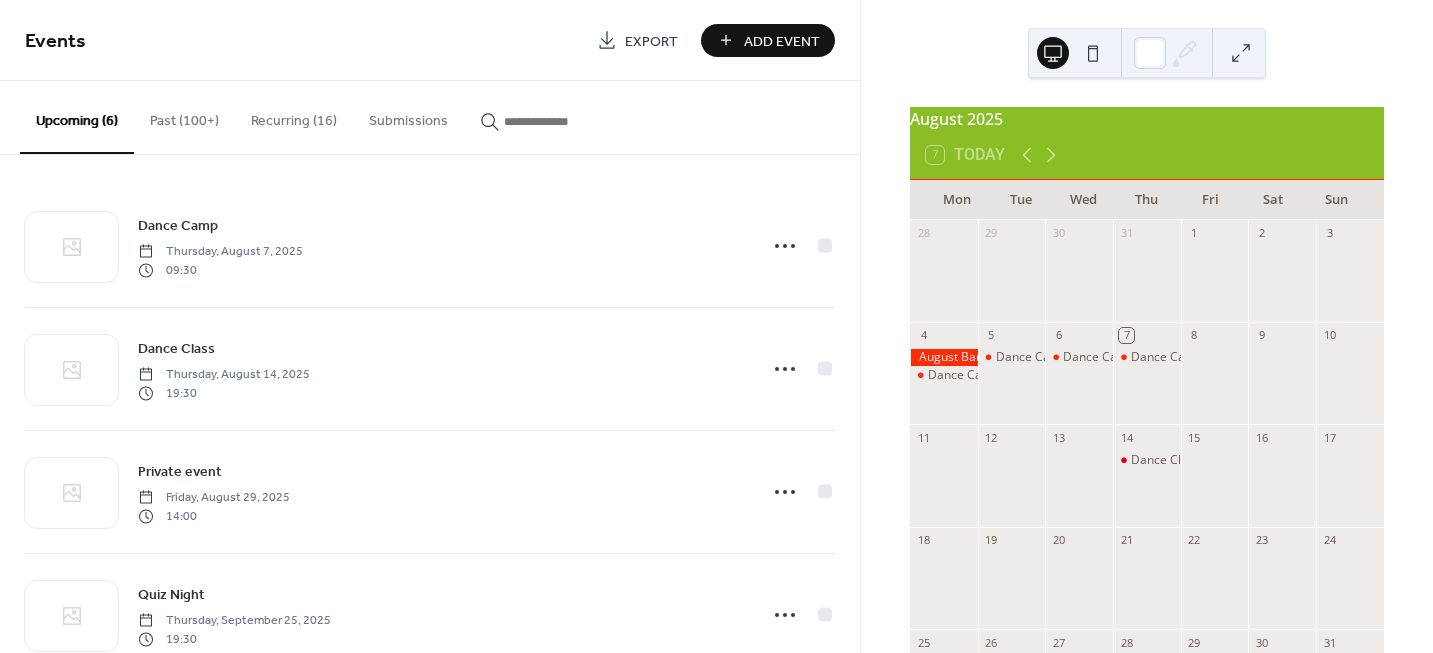 click on "Add Event" at bounding box center [782, 41] 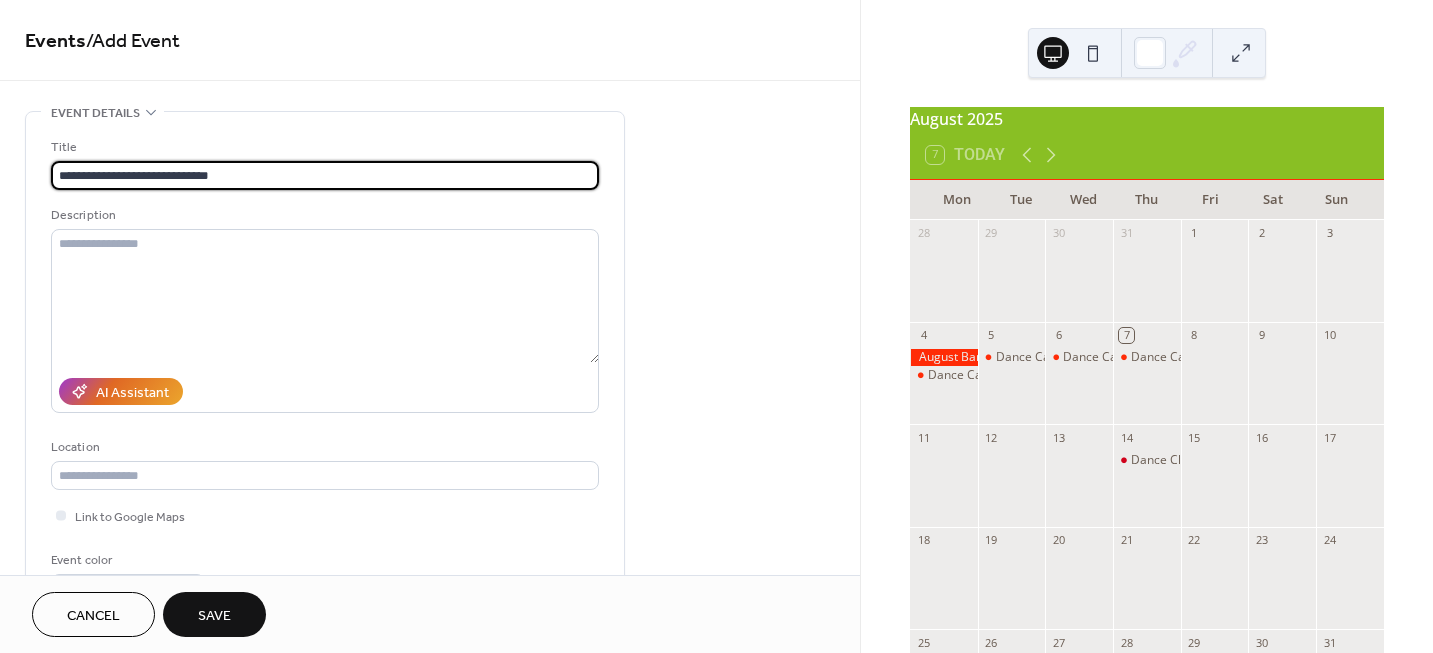 type on "**********" 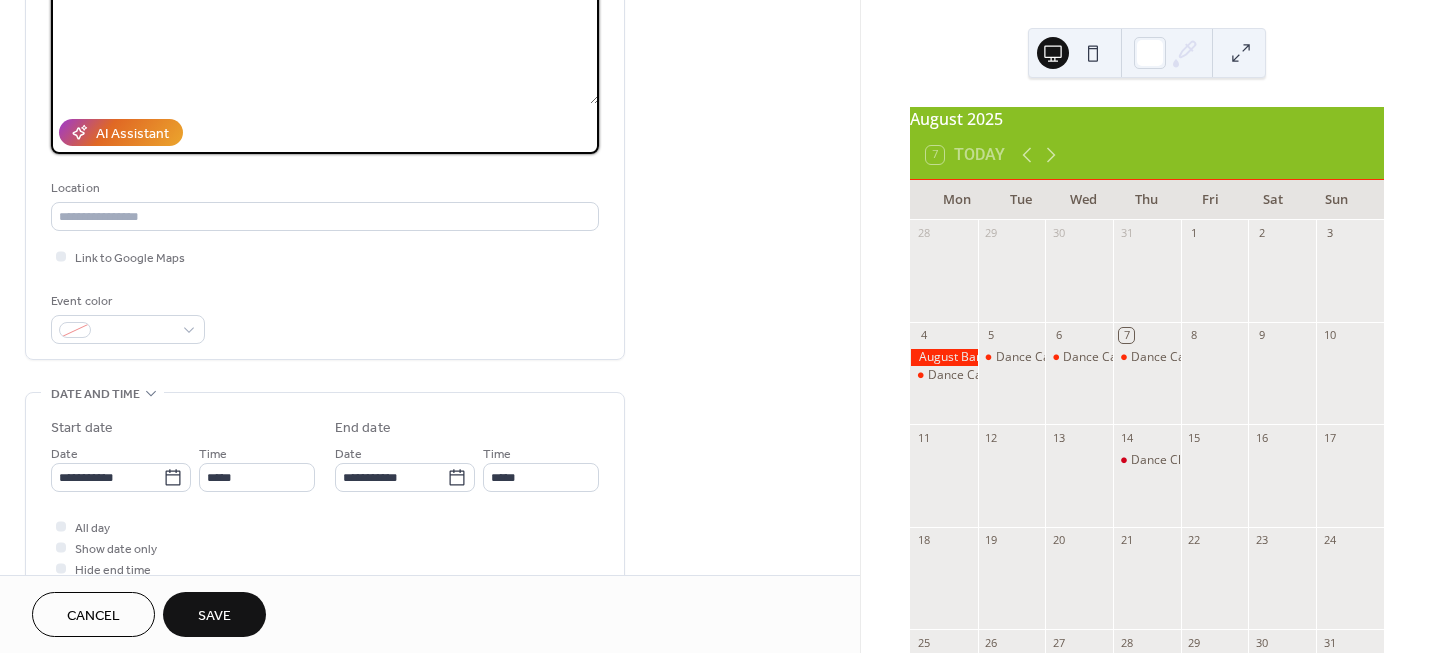 scroll, scrollTop: 300, scrollLeft: 0, axis: vertical 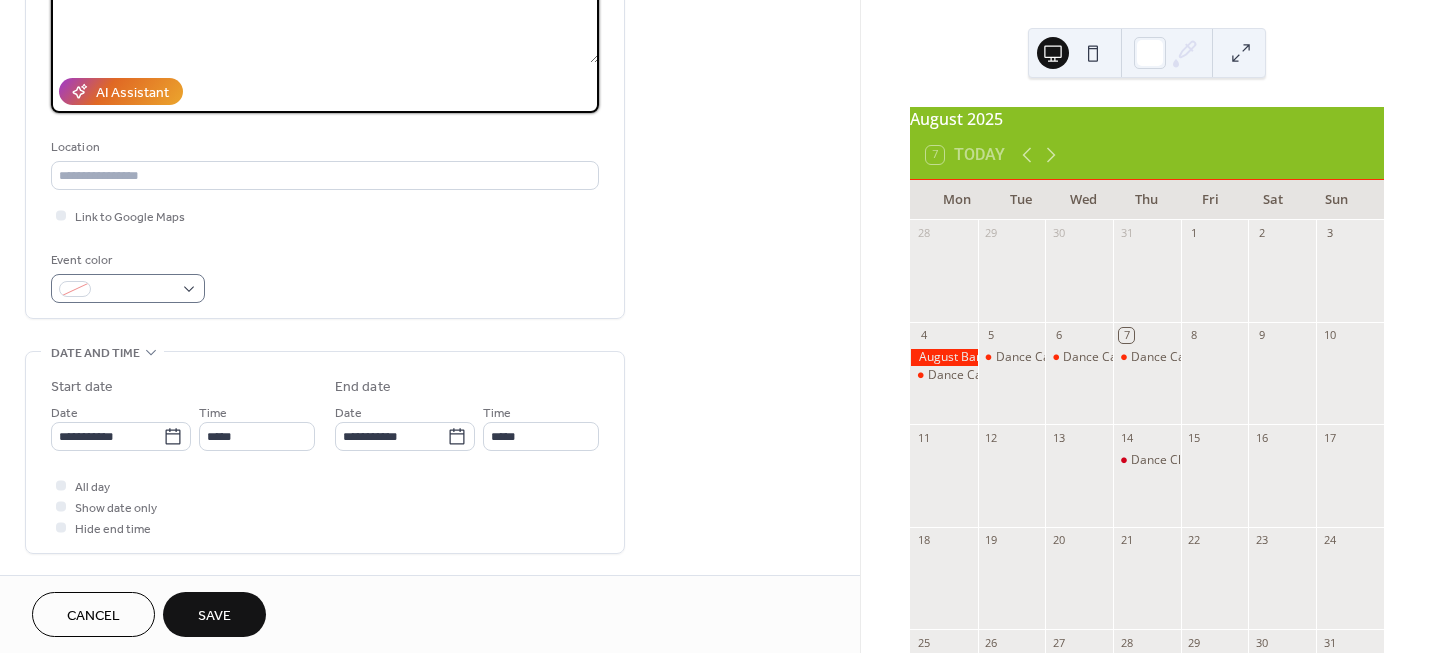 type on "**********" 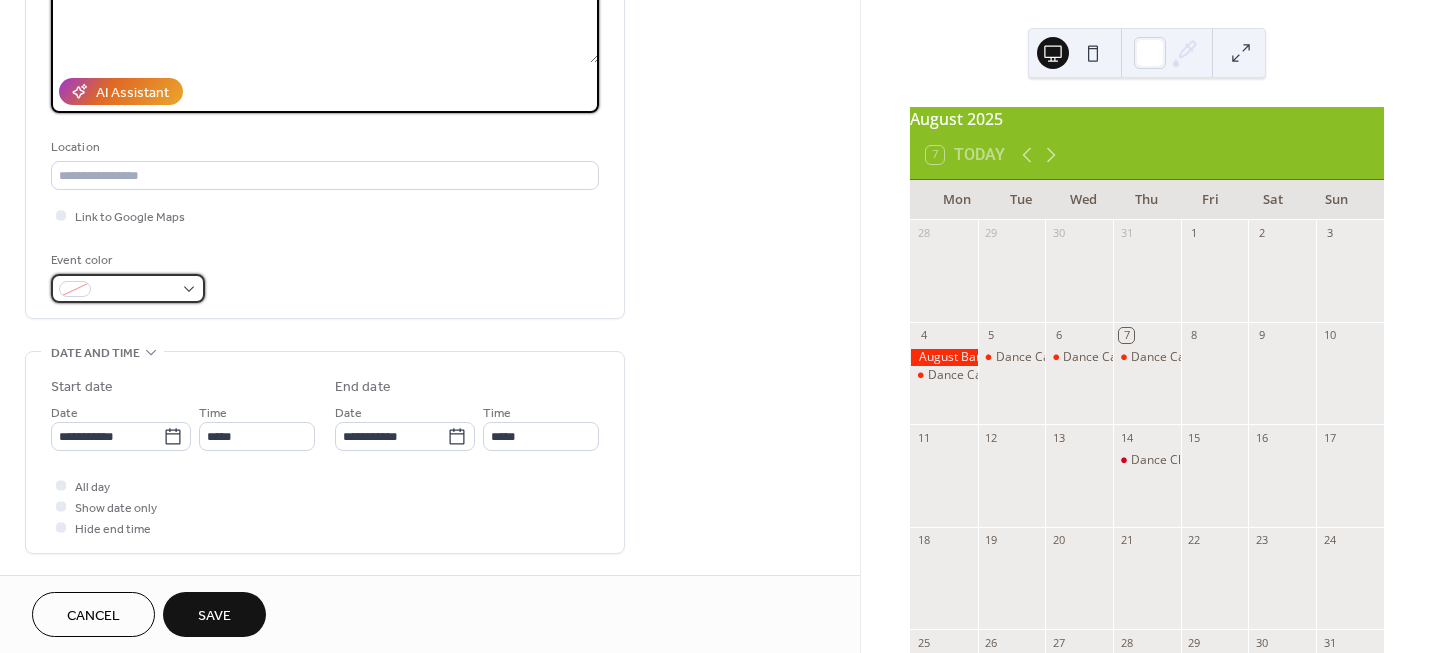 click at bounding box center (128, 288) 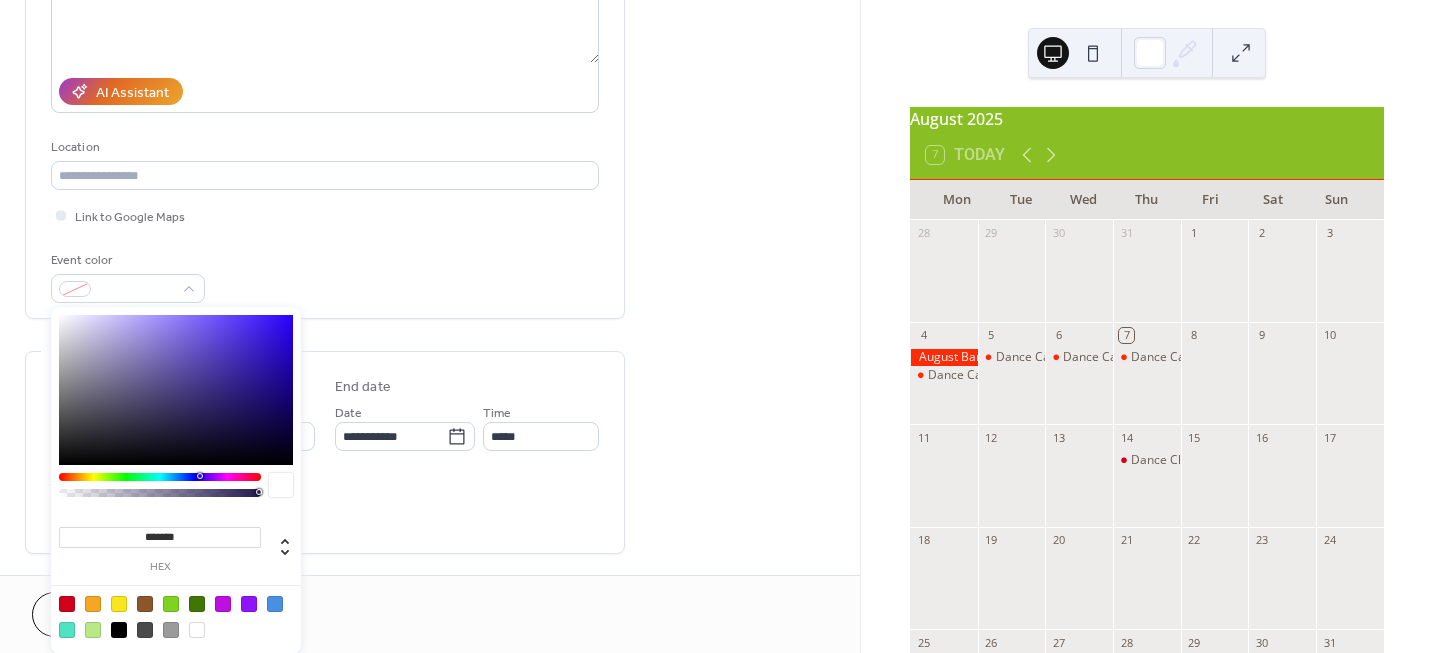 click at bounding box center [197, 604] 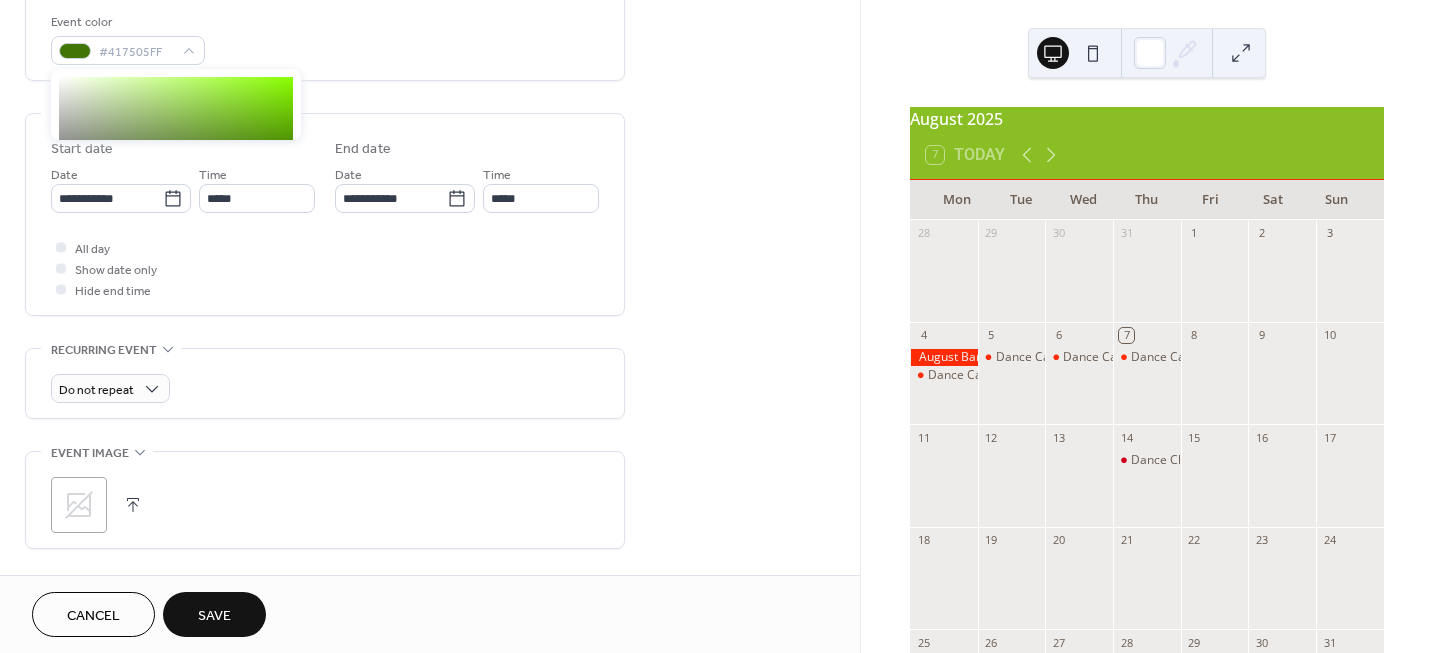 scroll, scrollTop: 500, scrollLeft: 0, axis: vertical 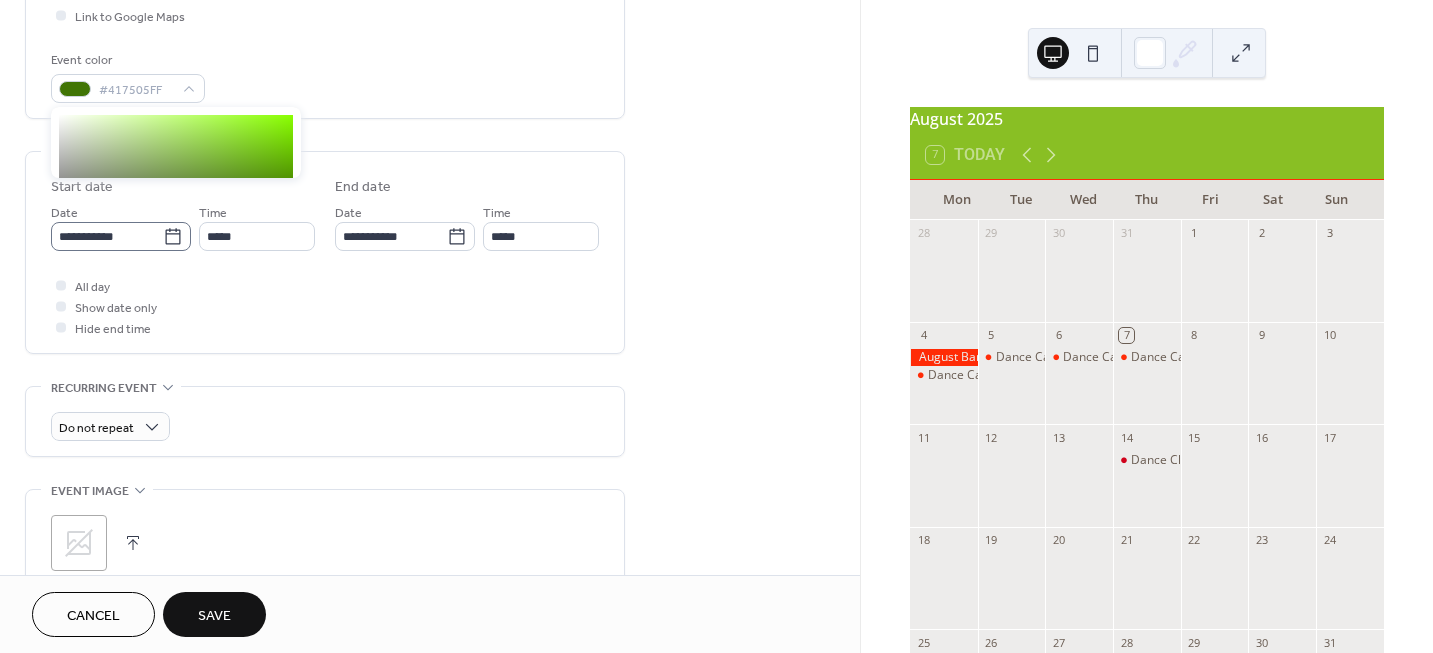 click 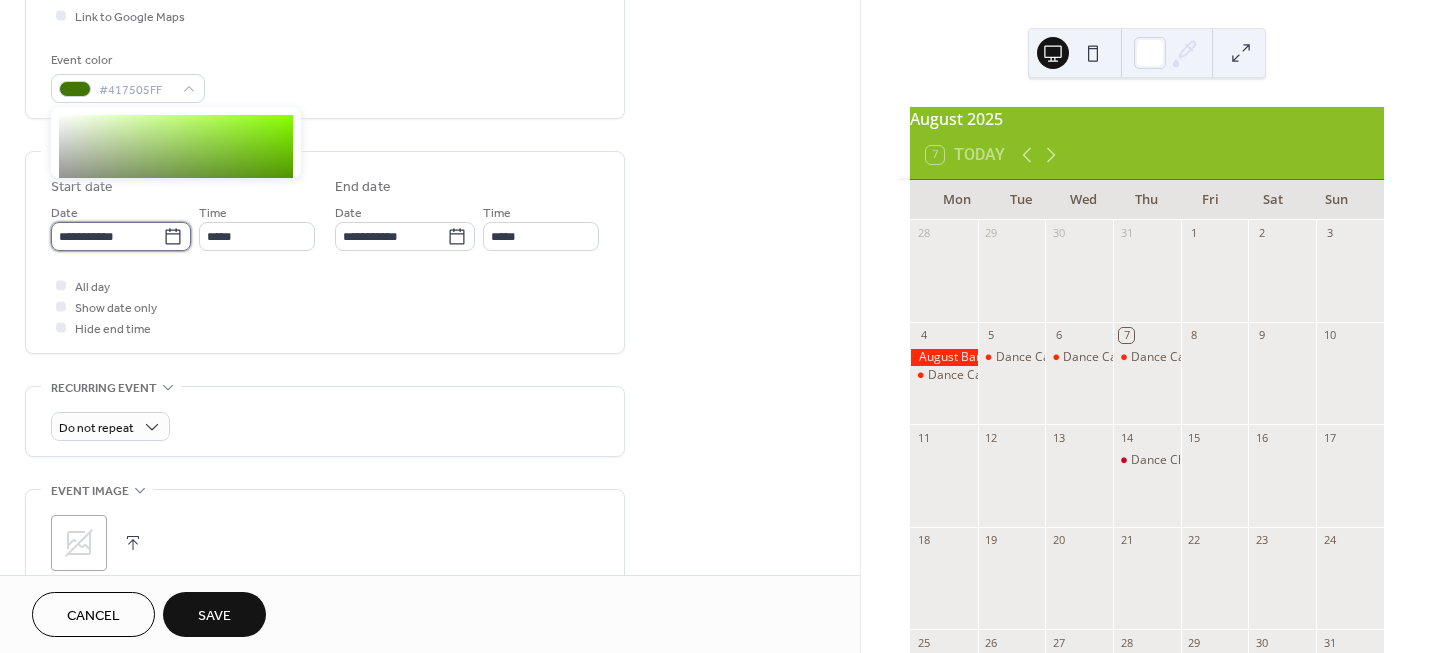 click on "**********" at bounding box center (107, 236) 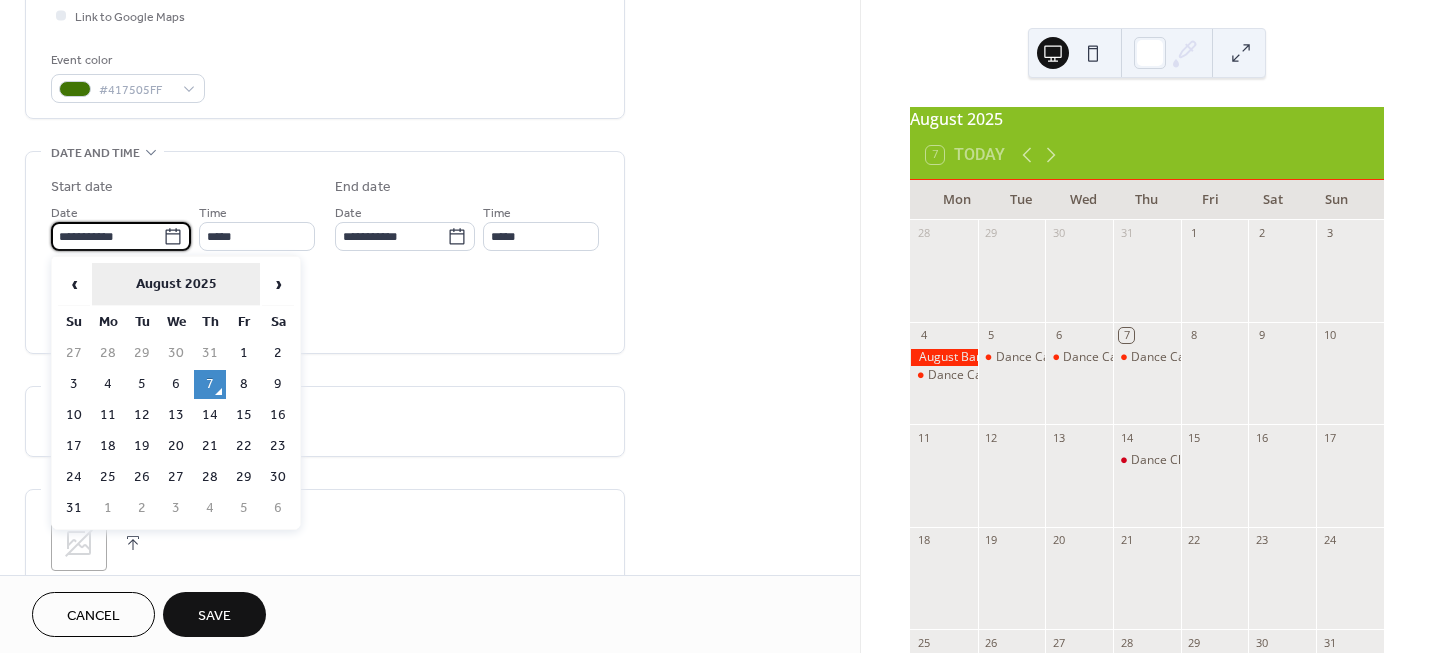 click on "August 2025" at bounding box center [176, 284] 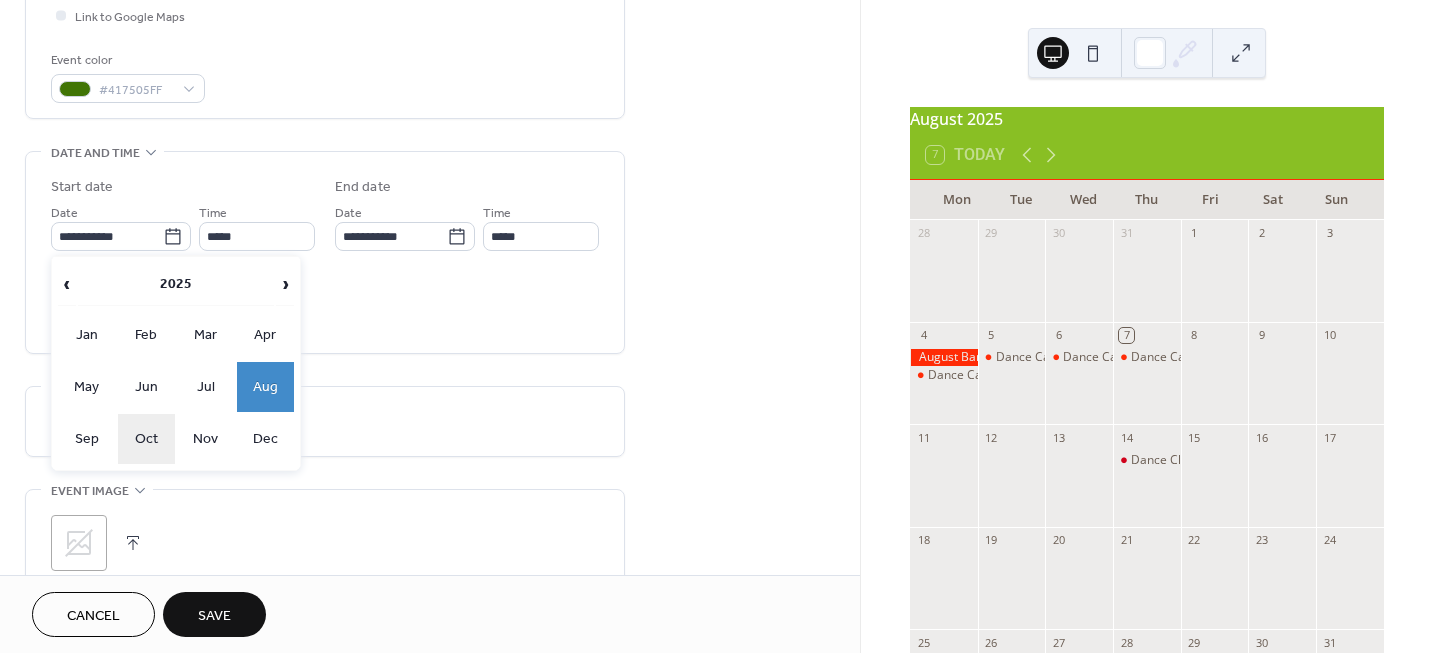 click on "Oct" at bounding box center (147, 439) 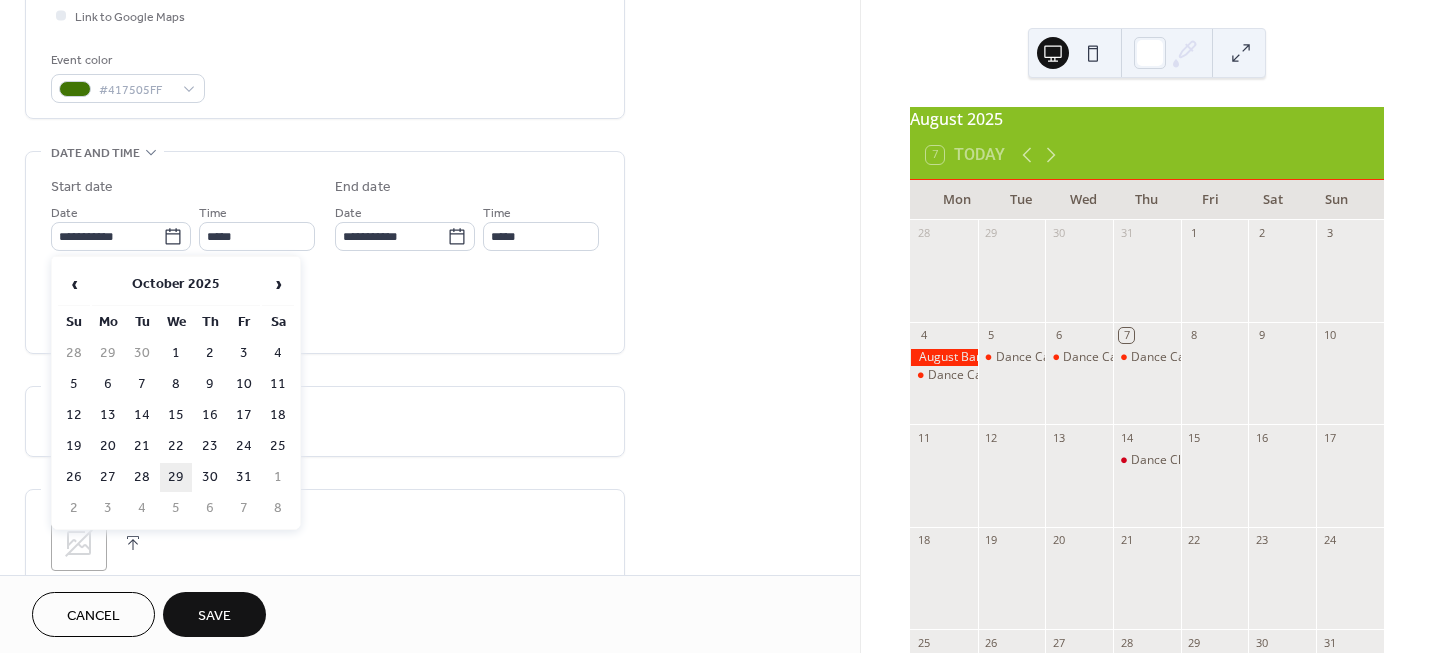 click on "29" at bounding box center (176, 477) 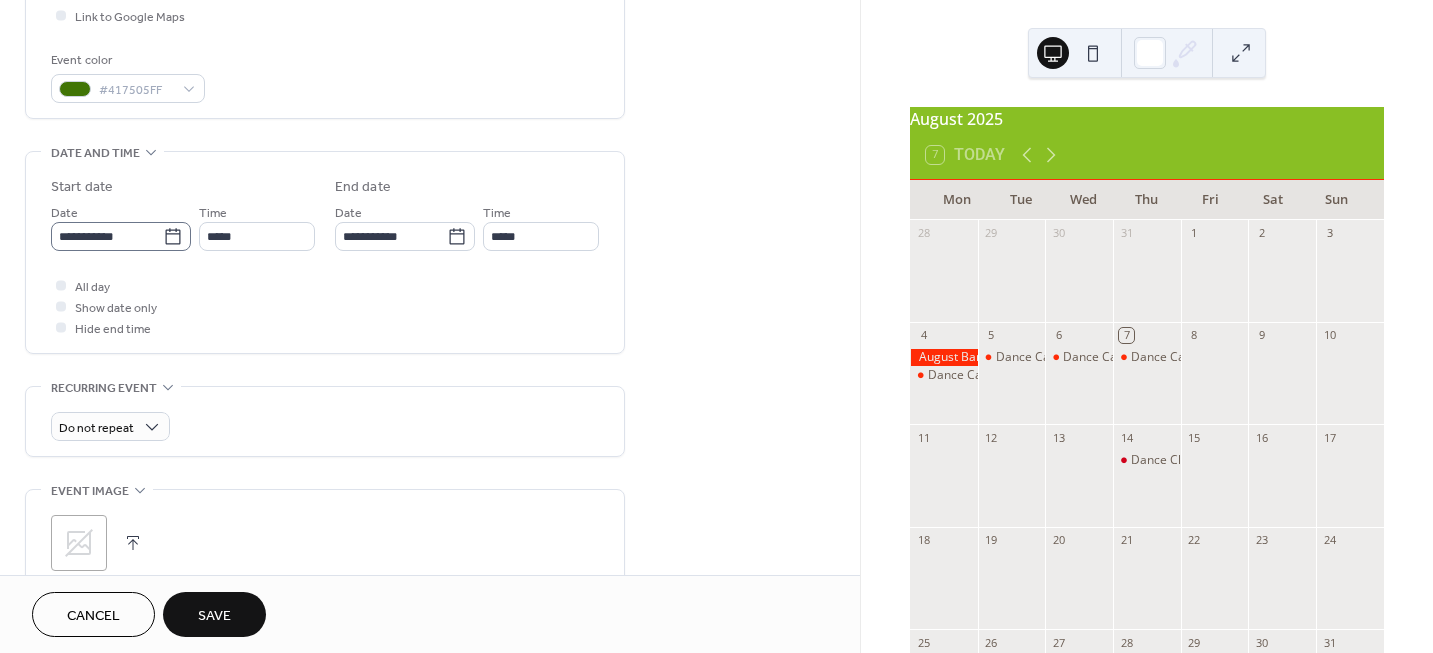 click 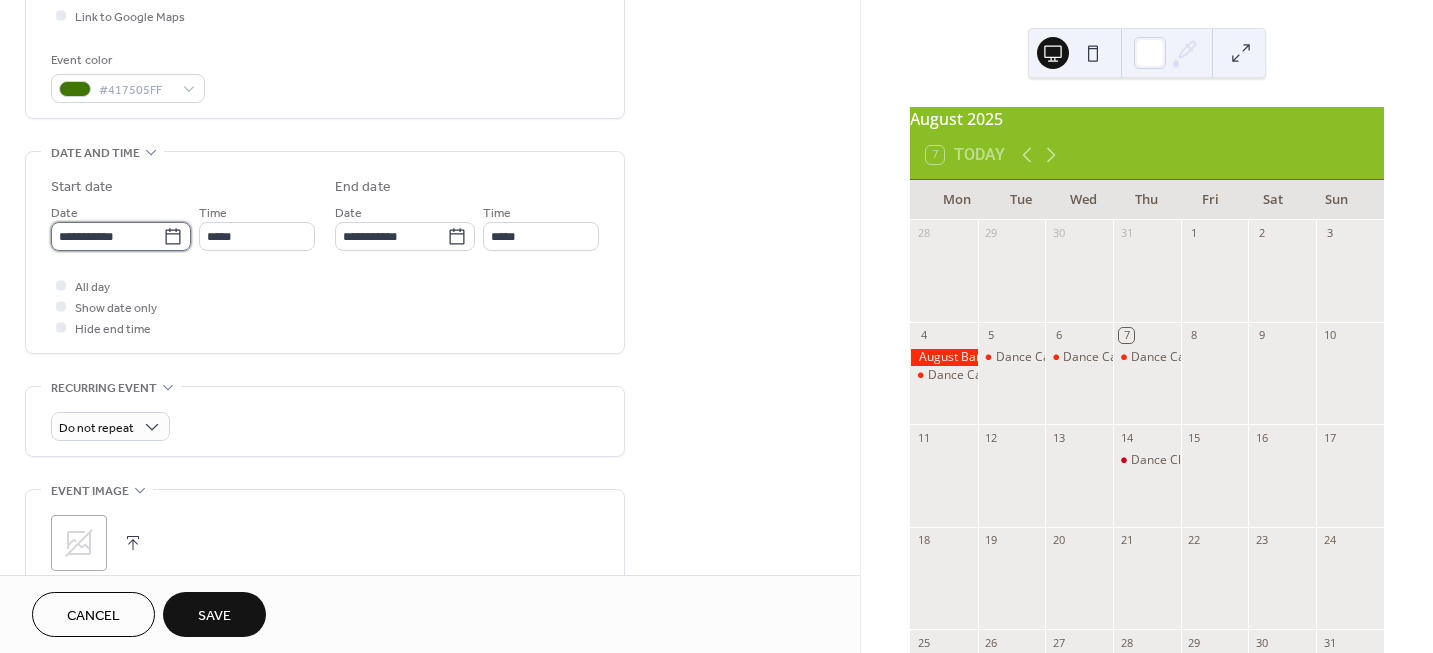 click on "**********" at bounding box center (107, 236) 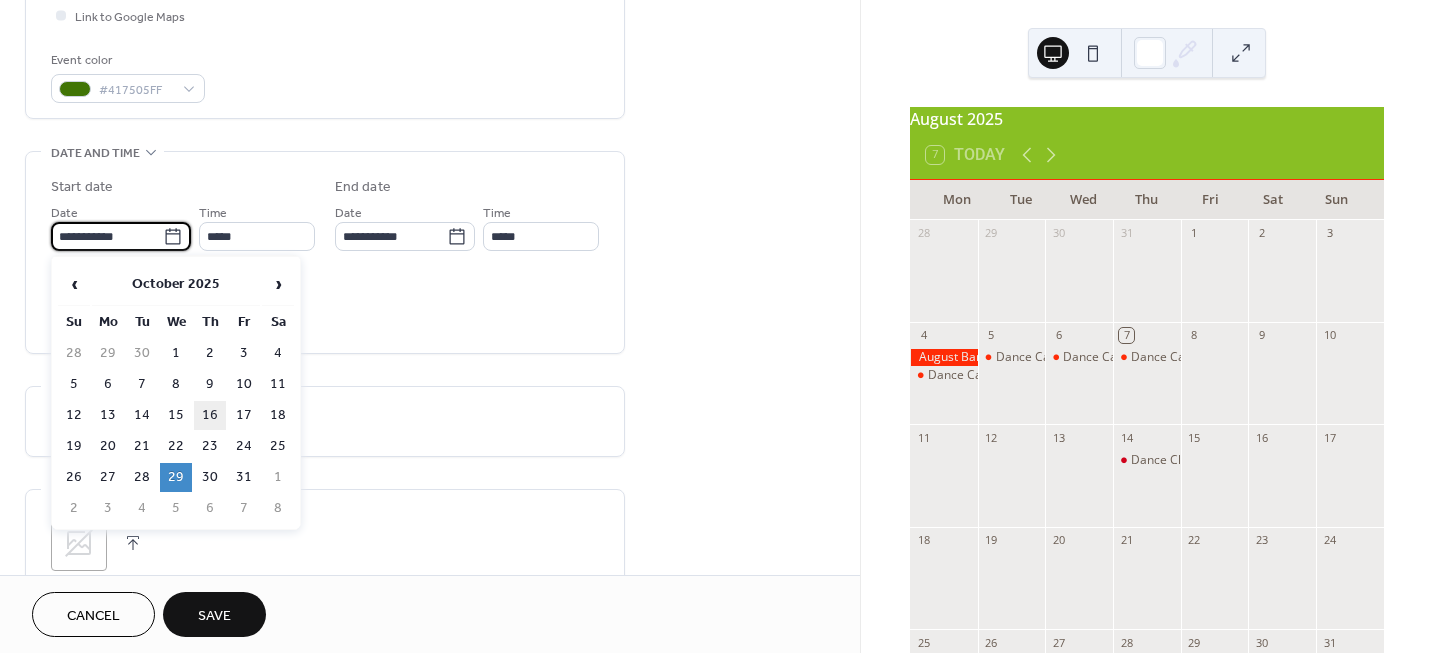 click on "16" at bounding box center (210, 415) 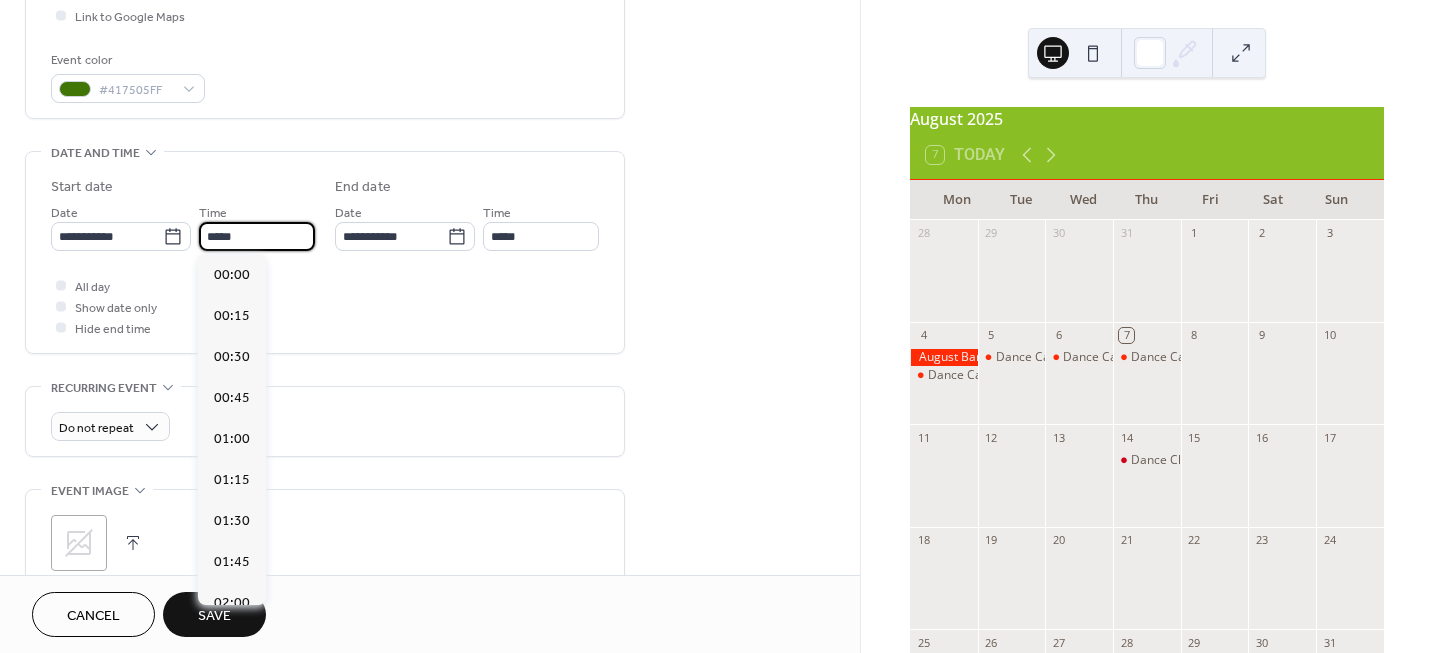 click on "*****" at bounding box center [257, 236] 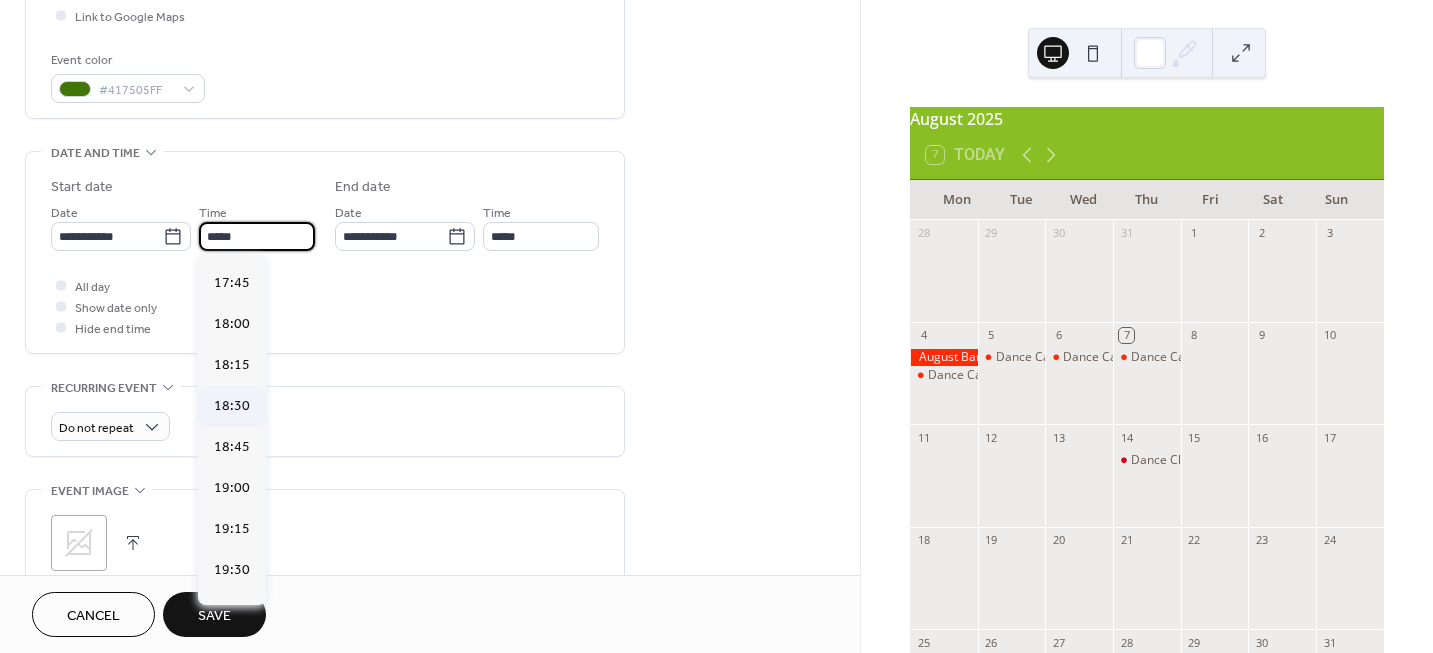 scroll, scrollTop: 2968, scrollLeft: 0, axis: vertical 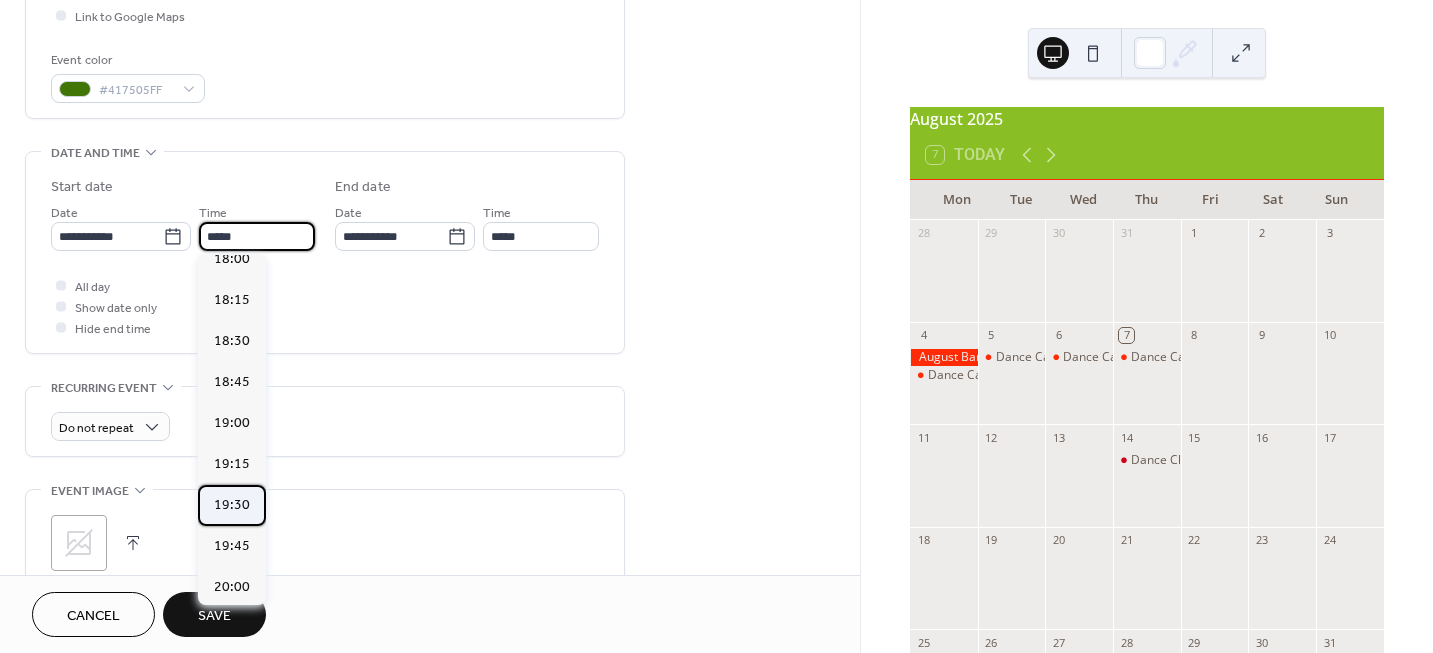 click on "19:30" at bounding box center (232, 505) 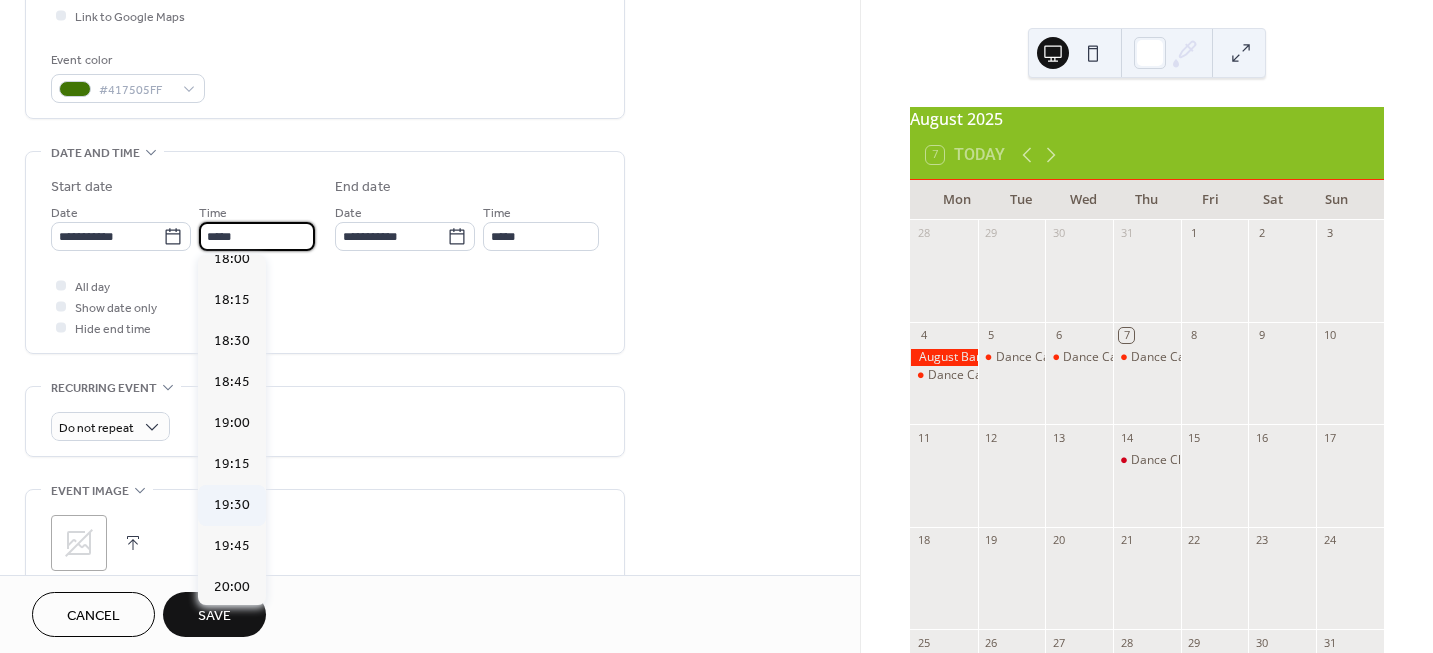 type on "*****" 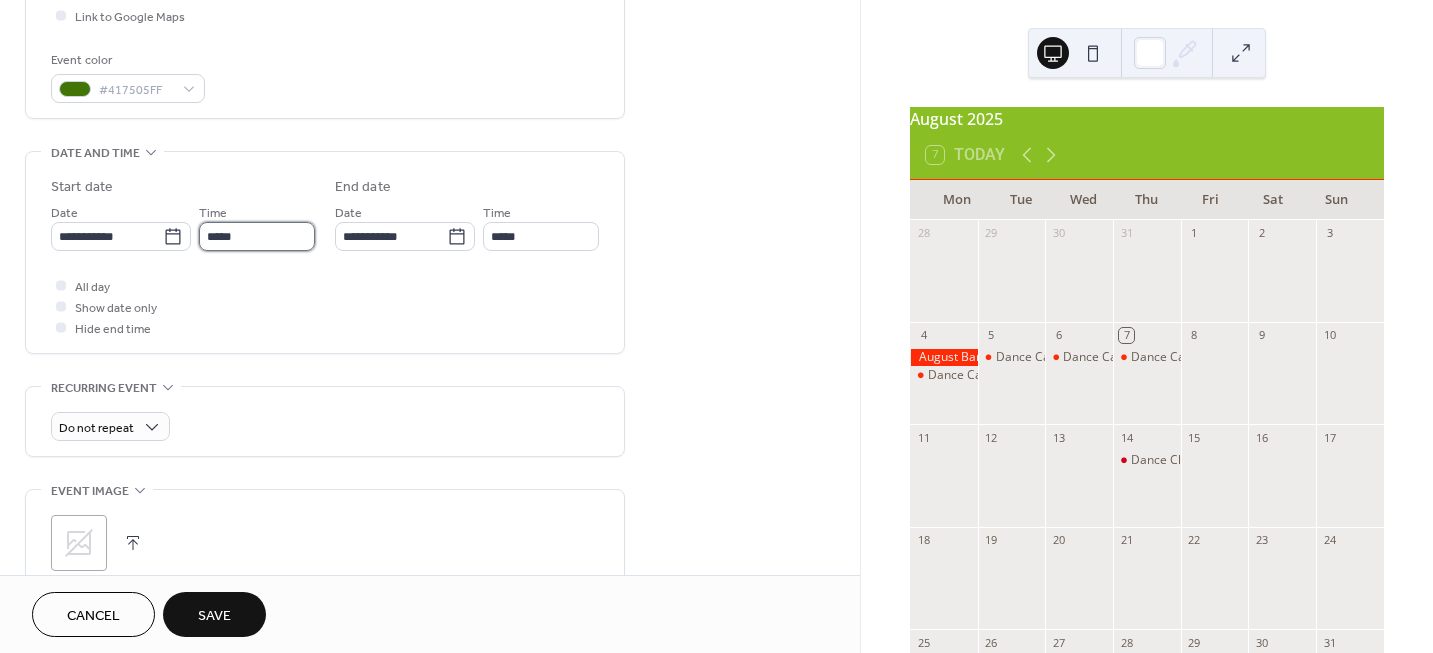 click on "*****" at bounding box center [257, 236] 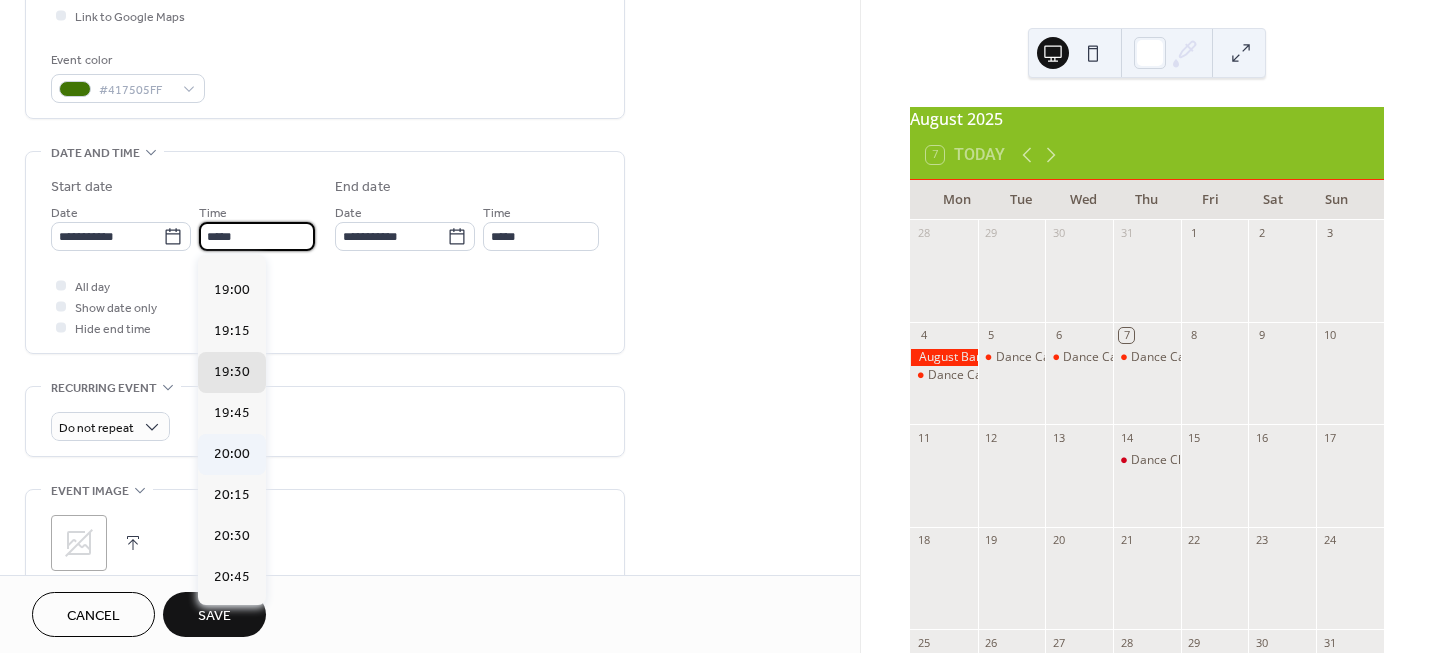 scroll, scrollTop: 3098, scrollLeft: 0, axis: vertical 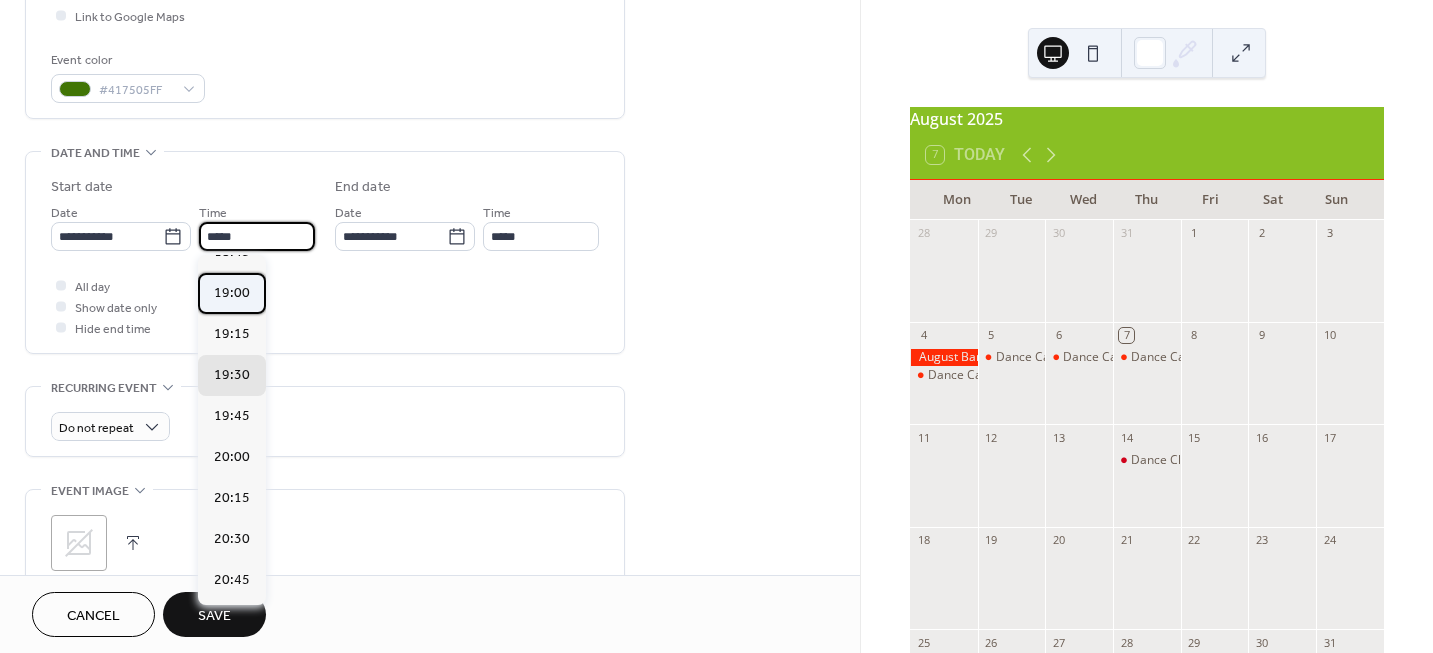 click on "19:00" at bounding box center (232, 293) 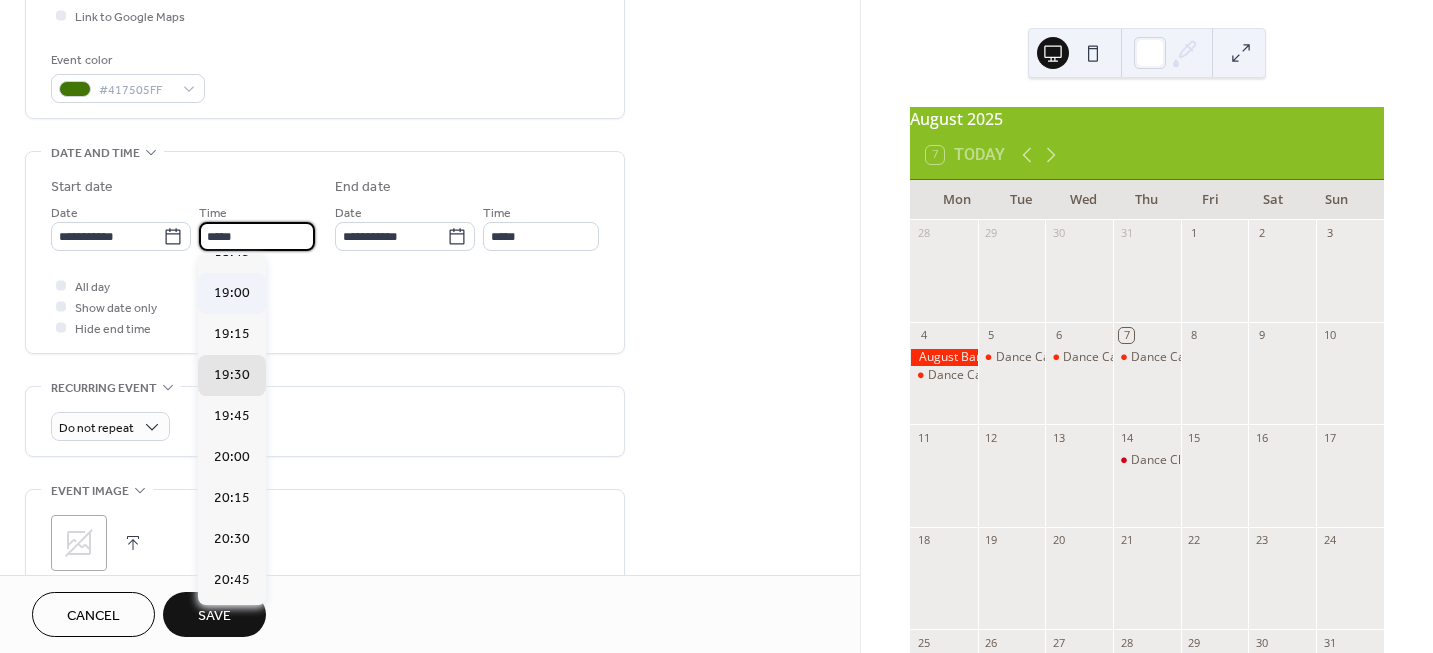 type on "*****" 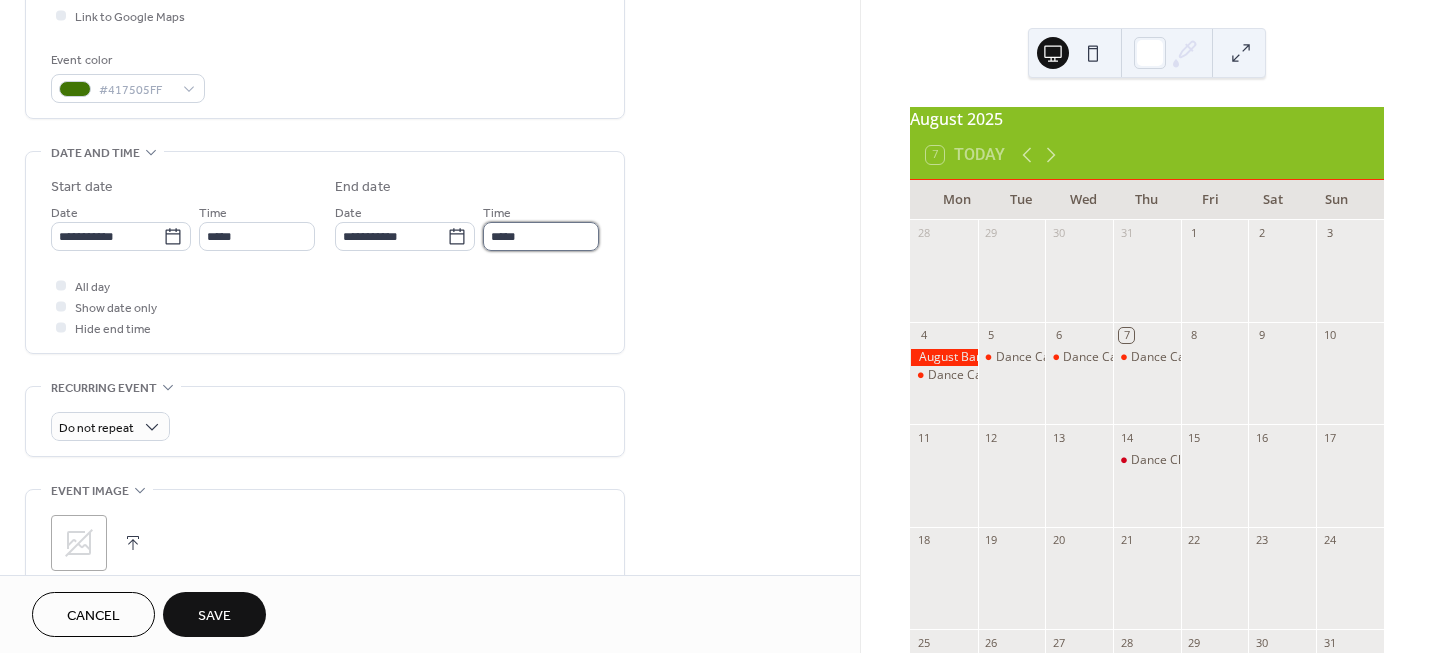 click on "*****" at bounding box center [541, 236] 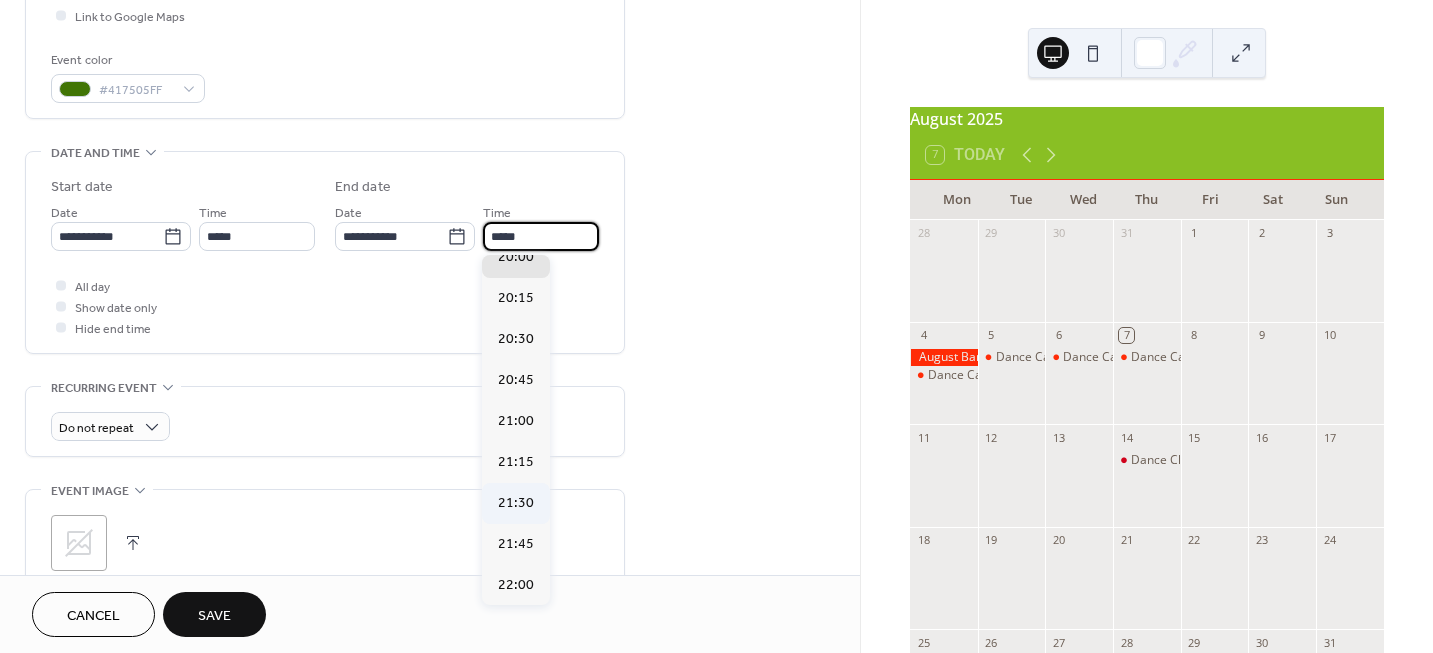 scroll, scrollTop: 200, scrollLeft: 0, axis: vertical 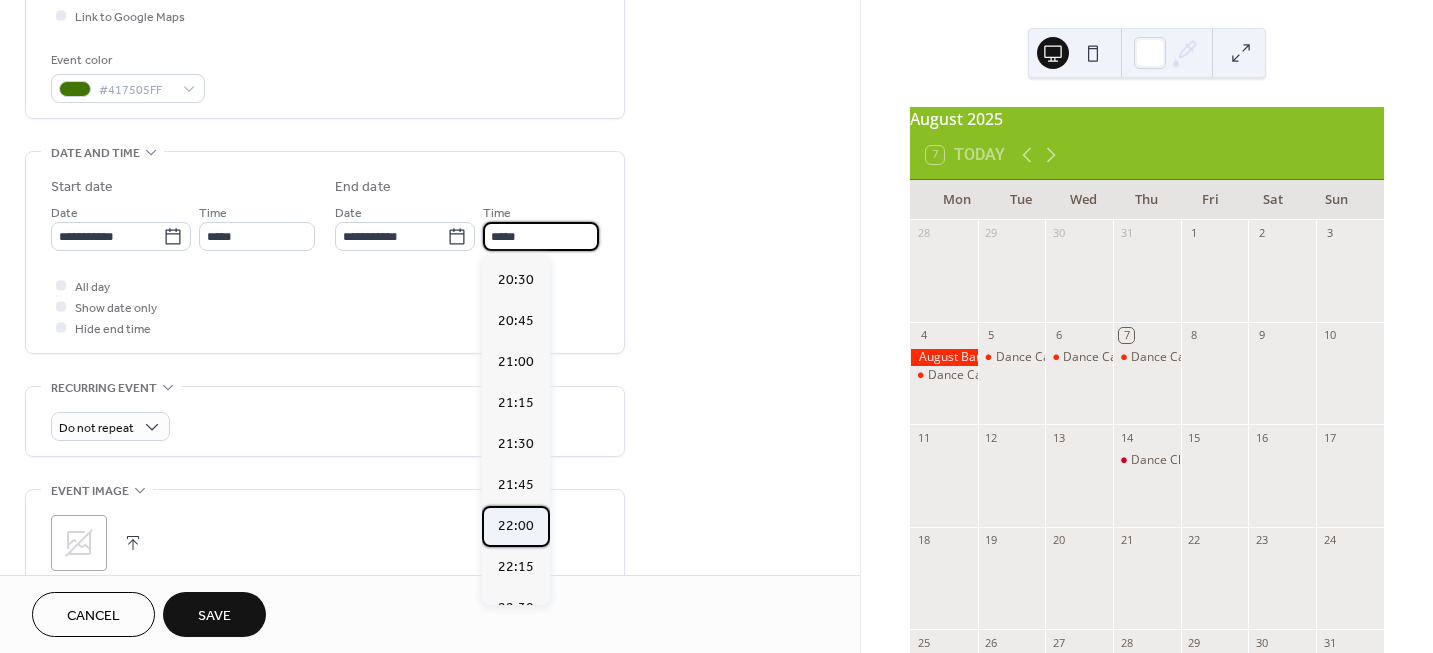 click on "22:00" at bounding box center (516, 526) 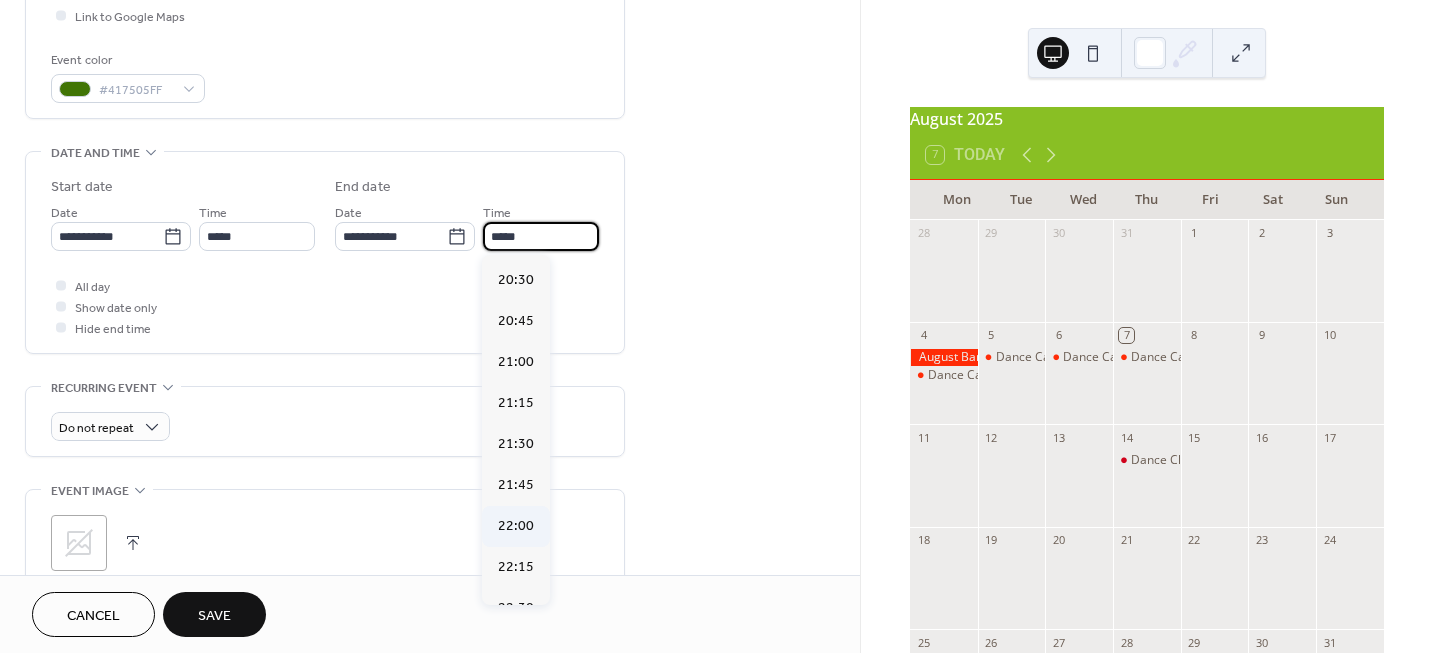 type on "*****" 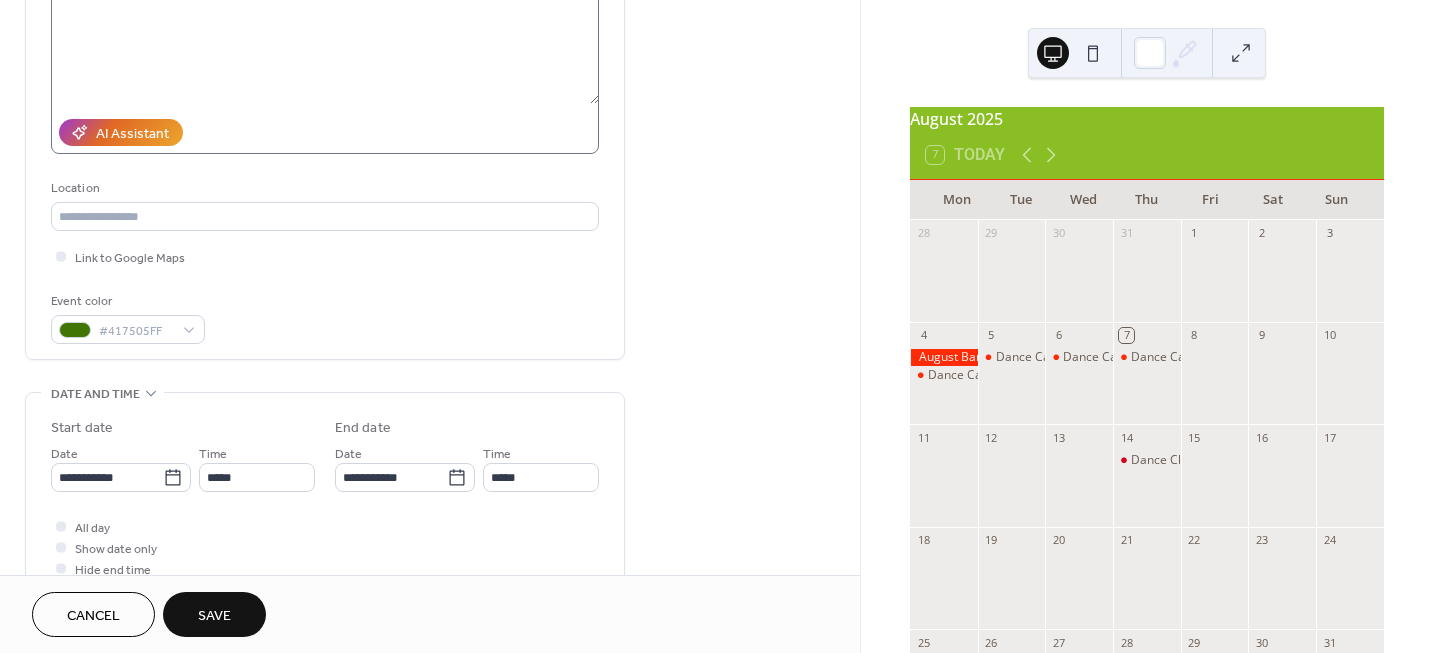scroll, scrollTop: 100, scrollLeft: 0, axis: vertical 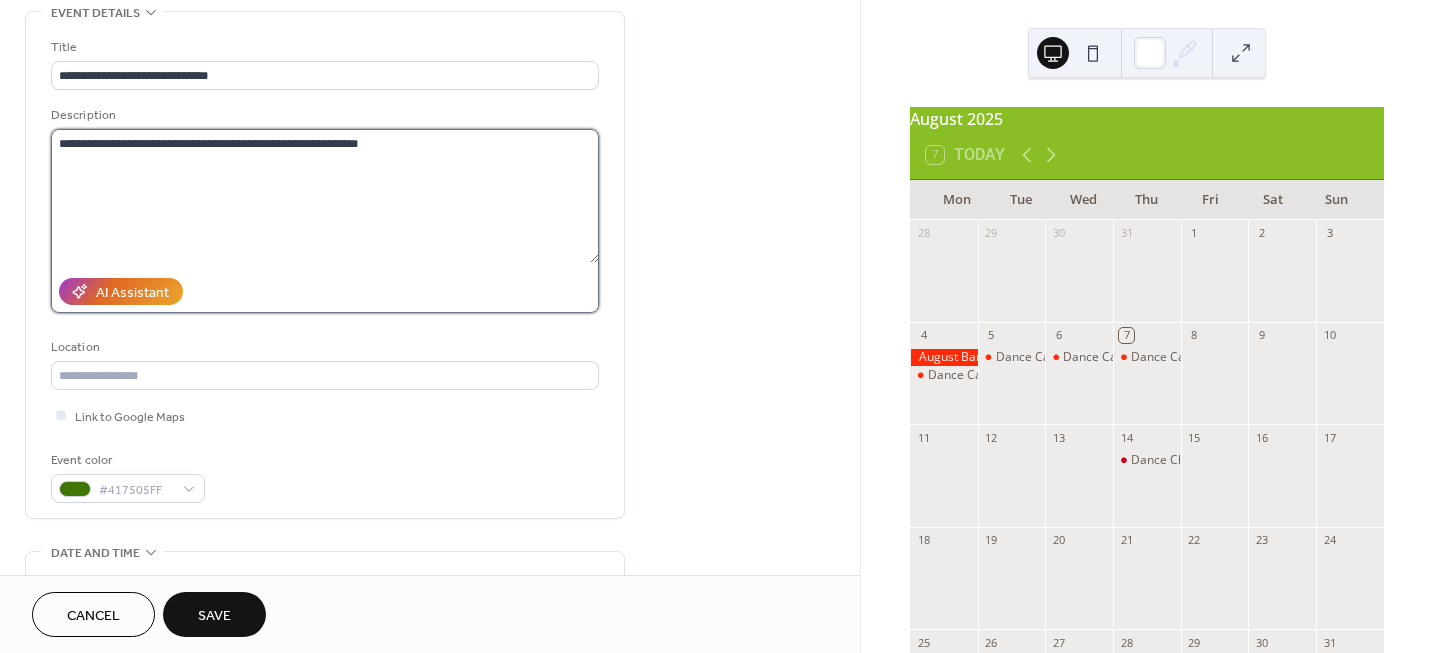 click on "**********" at bounding box center [325, 196] 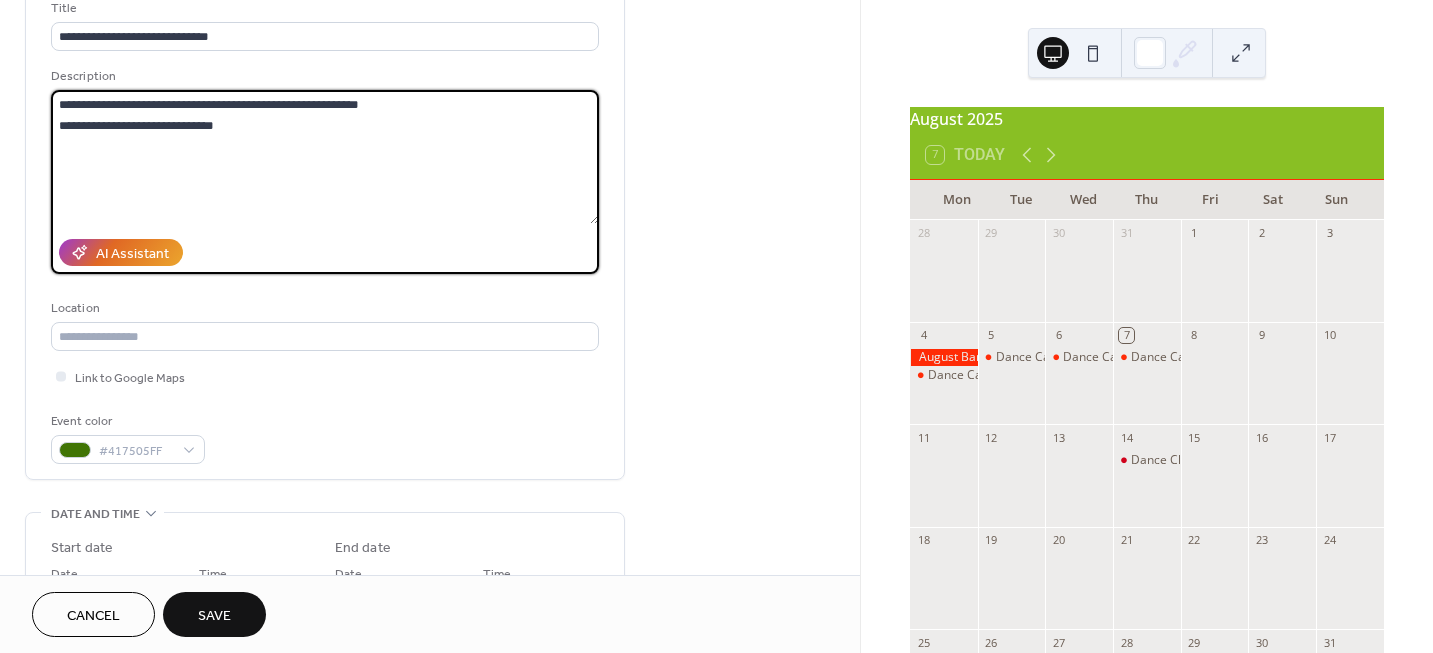scroll, scrollTop: 200, scrollLeft: 0, axis: vertical 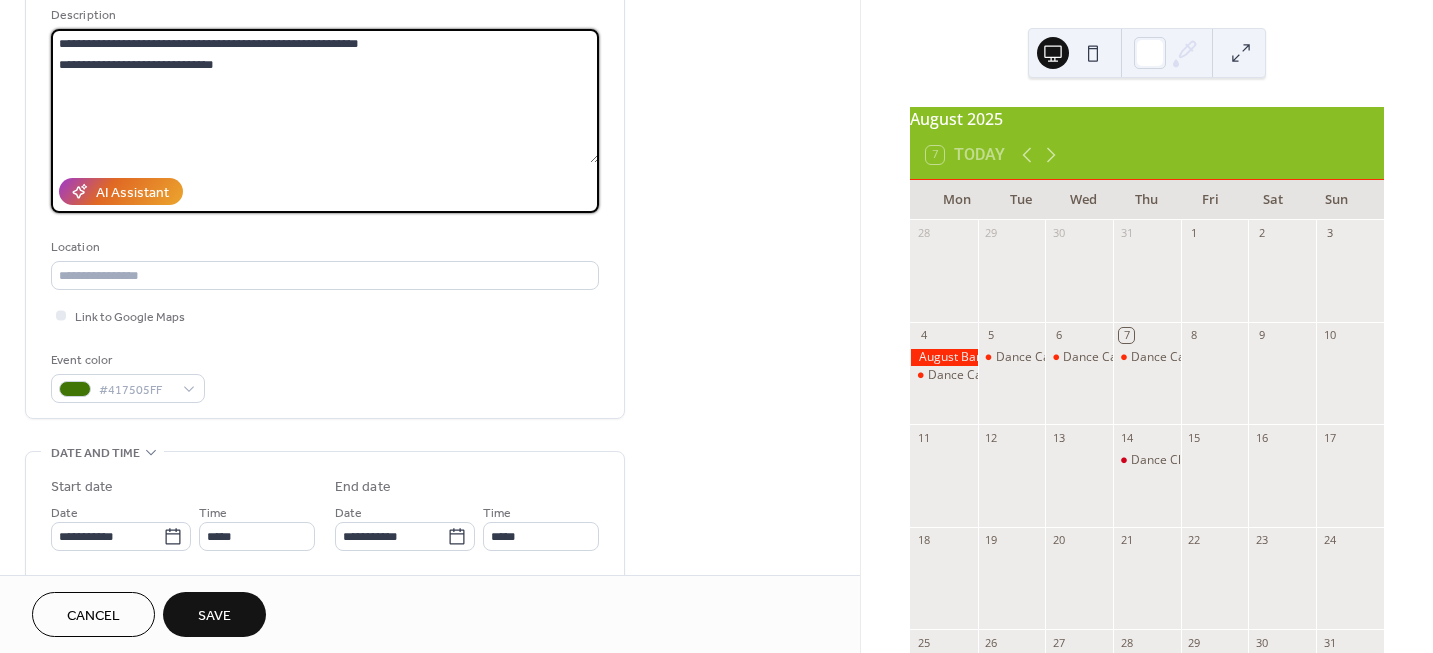 type on "**********" 